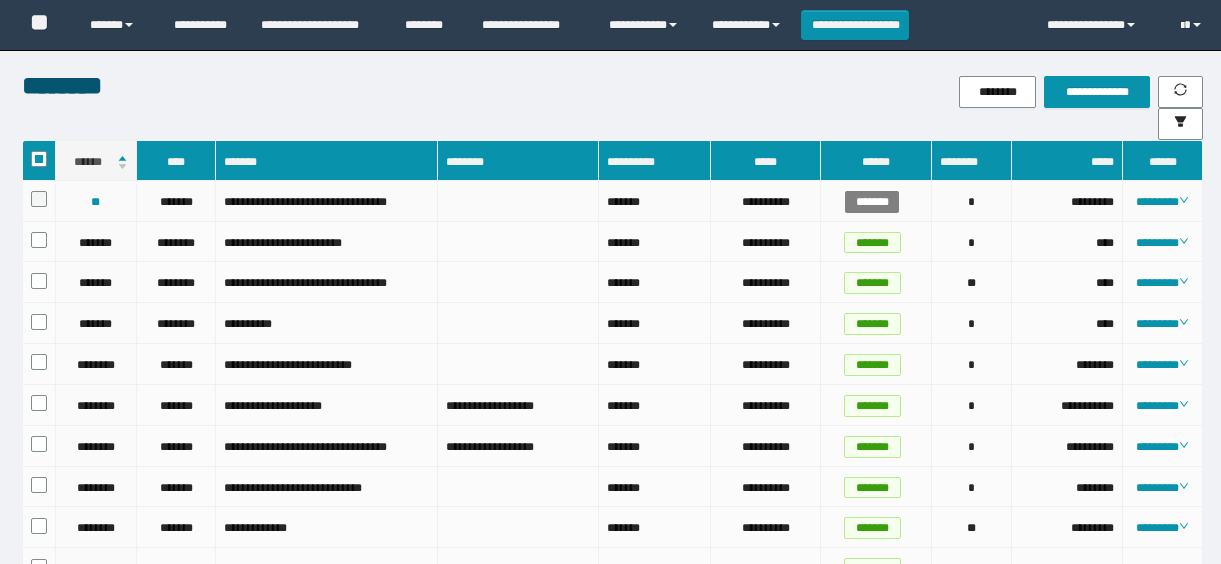 scroll, scrollTop: 0, scrollLeft: 0, axis: both 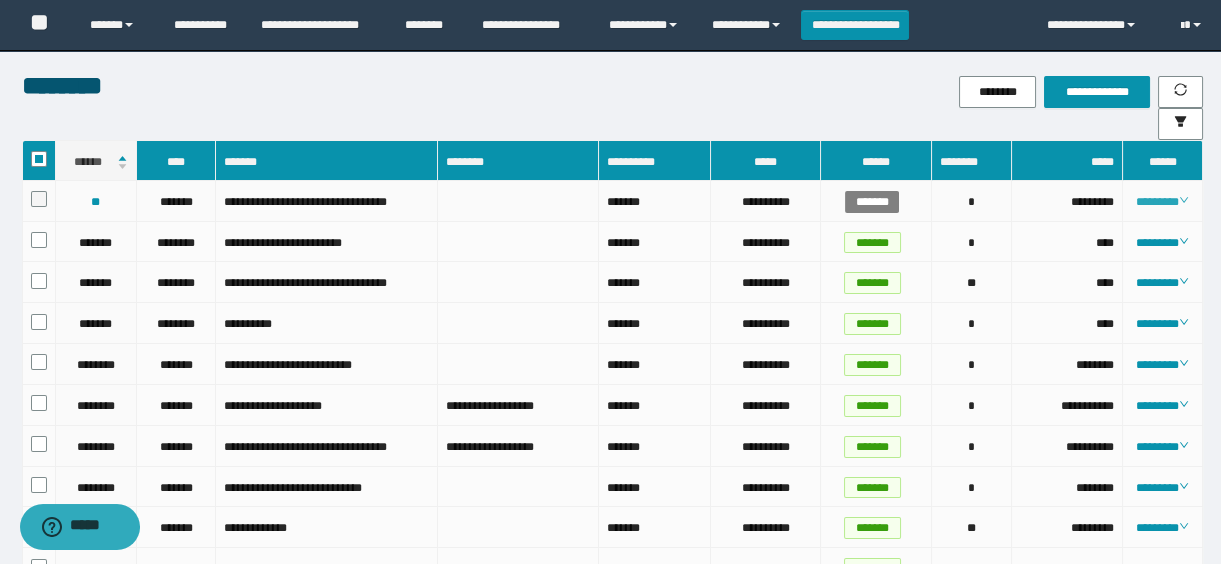 click on "********" at bounding box center [1162, 202] 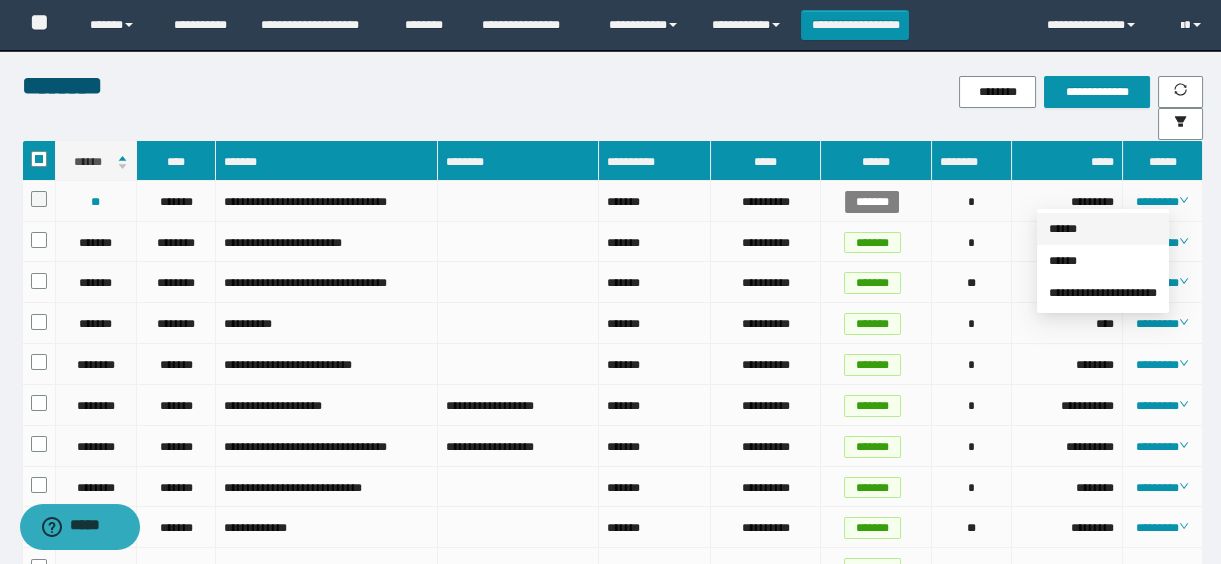 click on "******" at bounding box center [1063, 229] 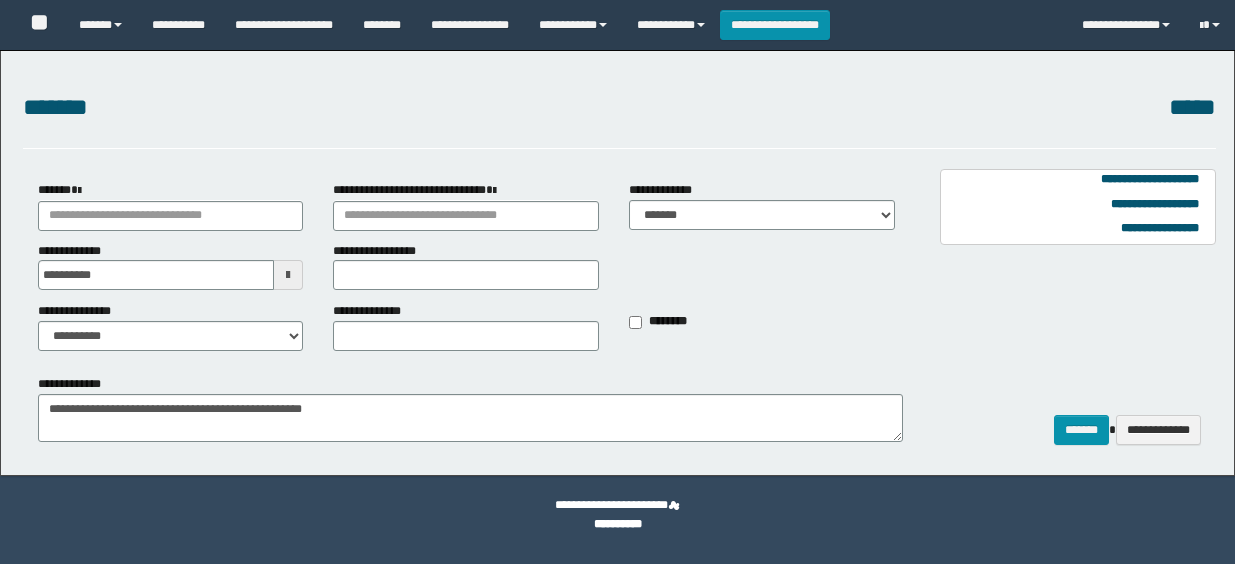 select on "*" 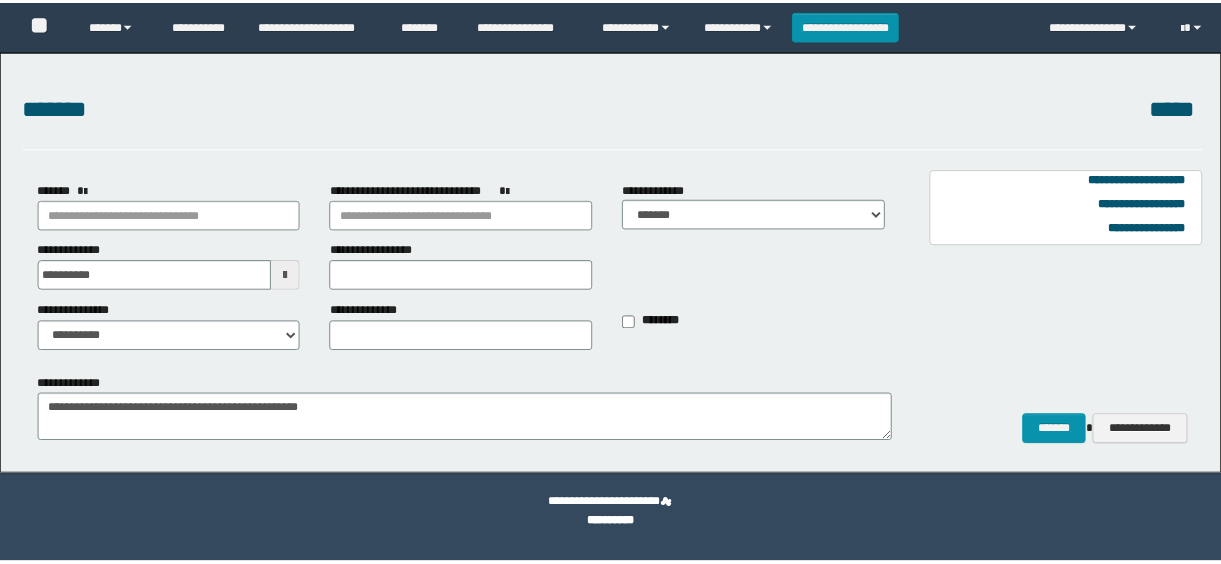 scroll, scrollTop: 0, scrollLeft: 0, axis: both 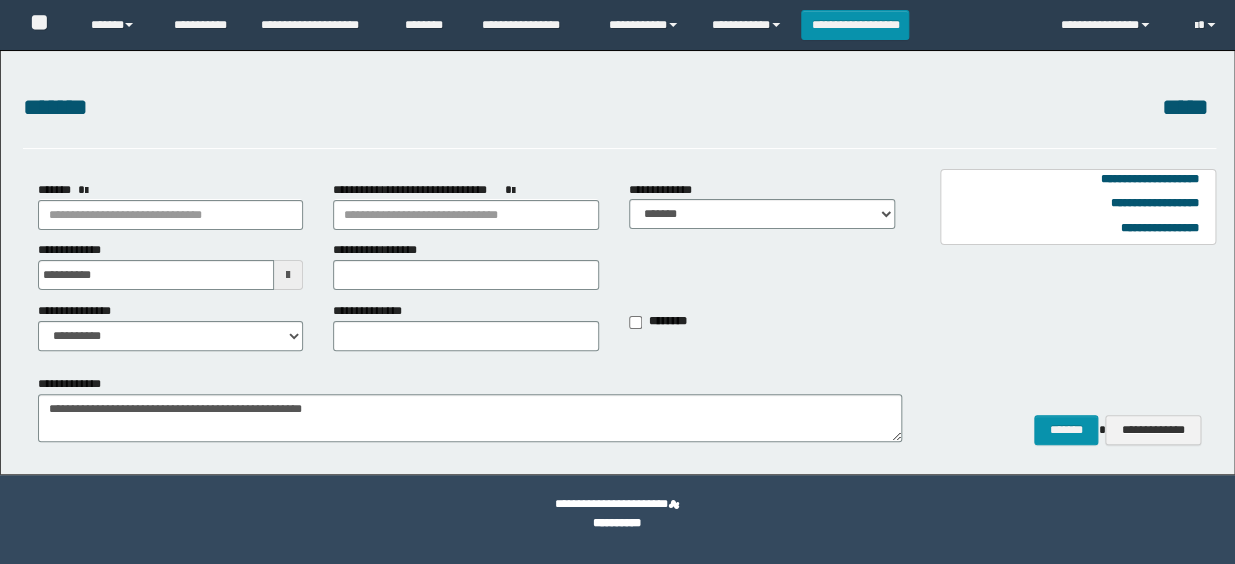 type on "**********" 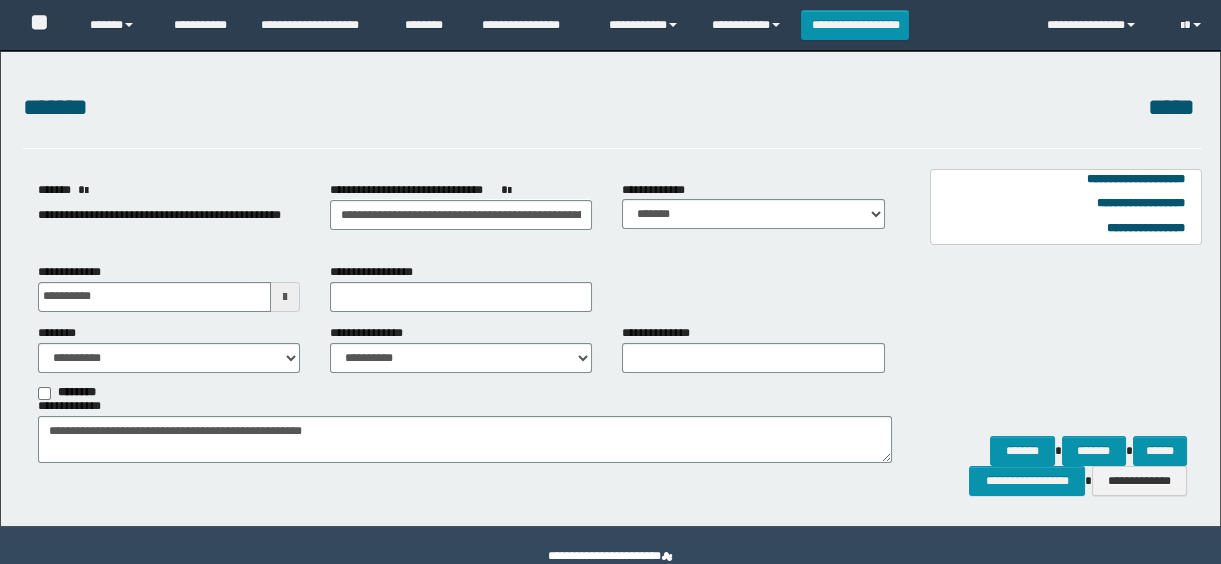 scroll, scrollTop: 0, scrollLeft: 0, axis: both 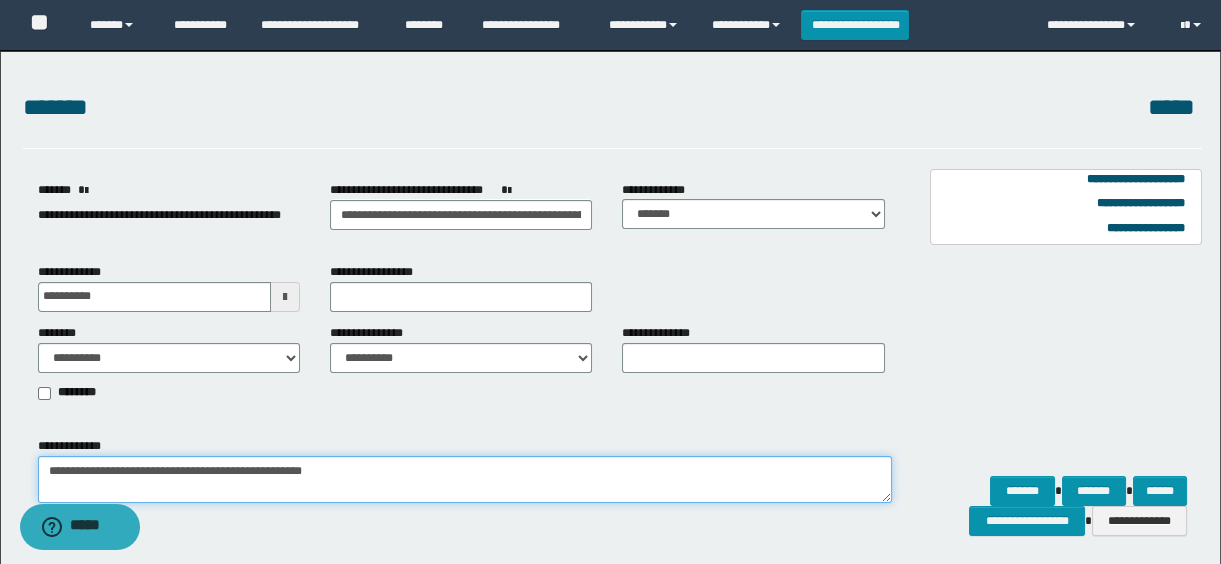 click on "**********" at bounding box center [465, 480] 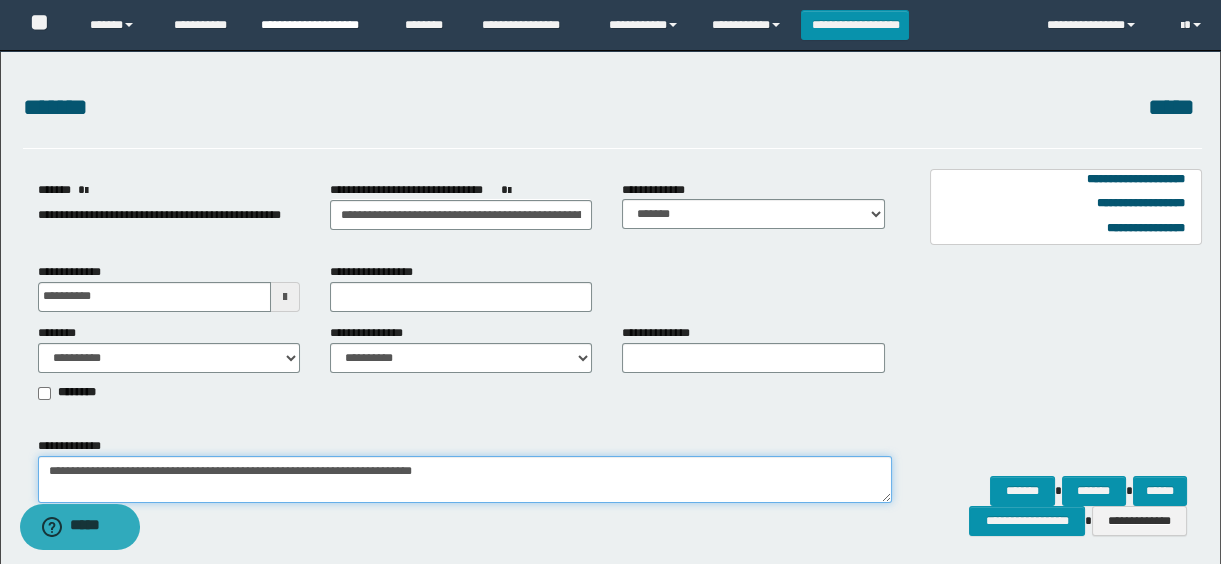type on "**********" 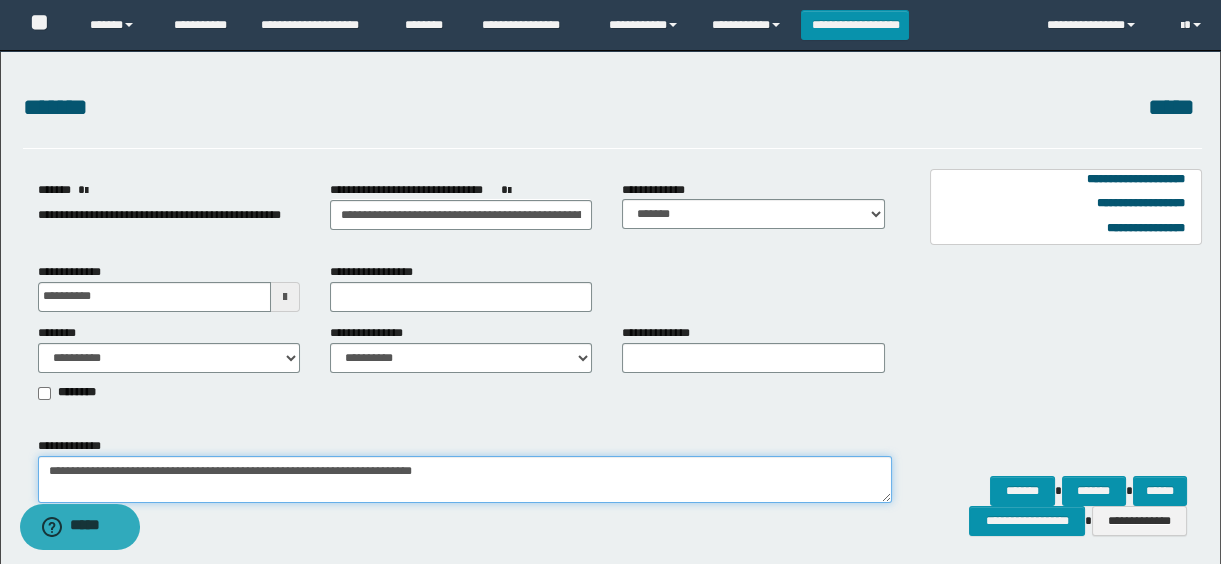 scroll, scrollTop: 80, scrollLeft: 0, axis: vertical 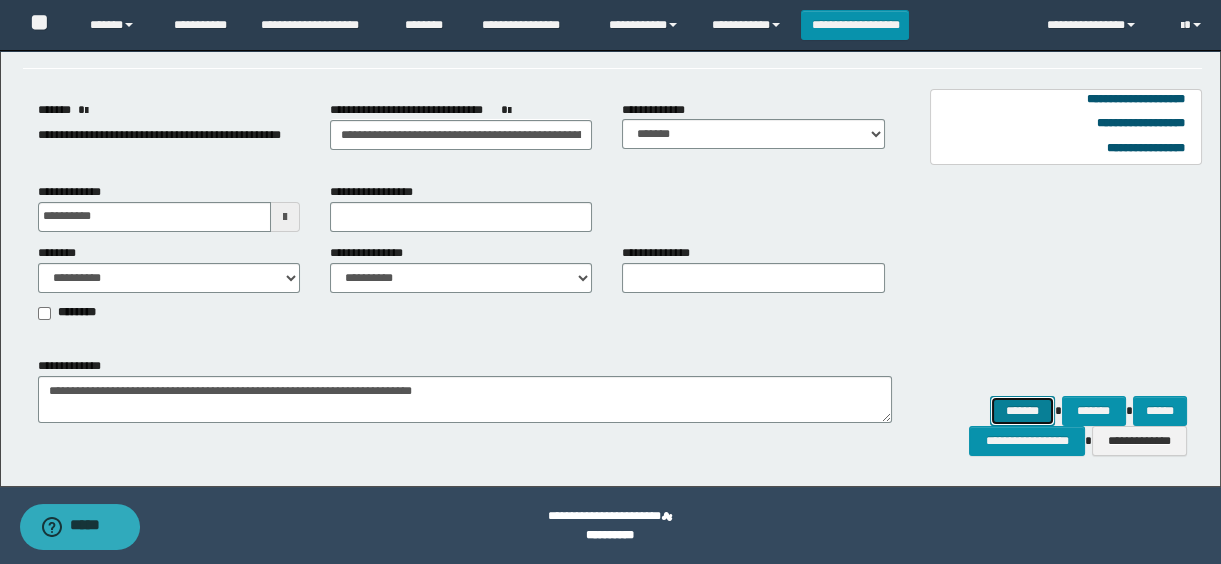 click on "*******" at bounding box center (1022, 411) 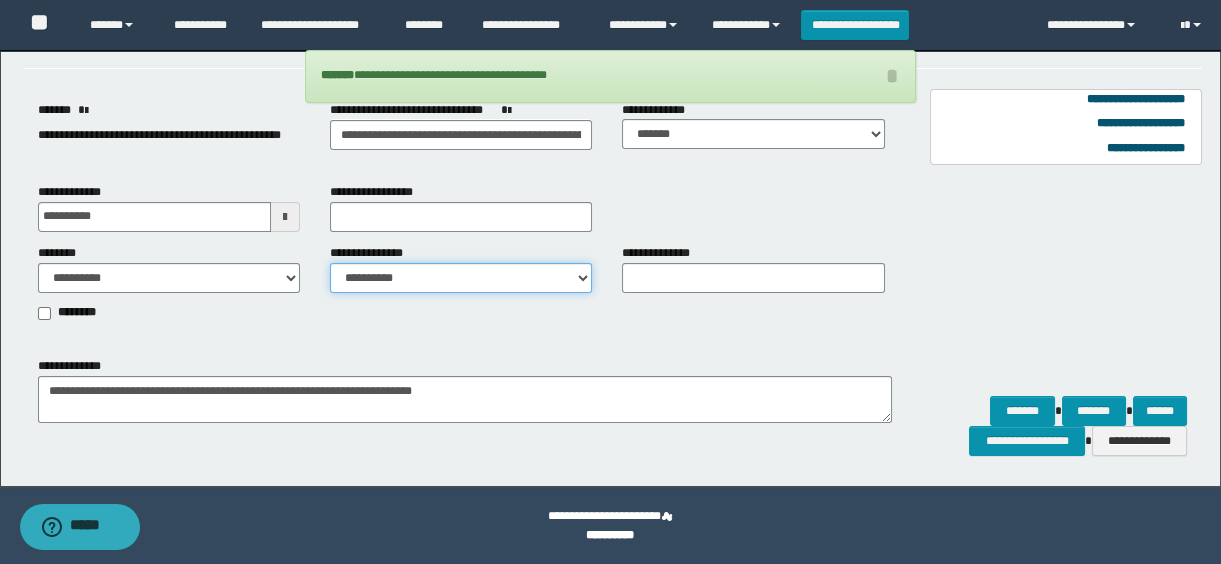 click on "**********" at bounding box center (461, 278) 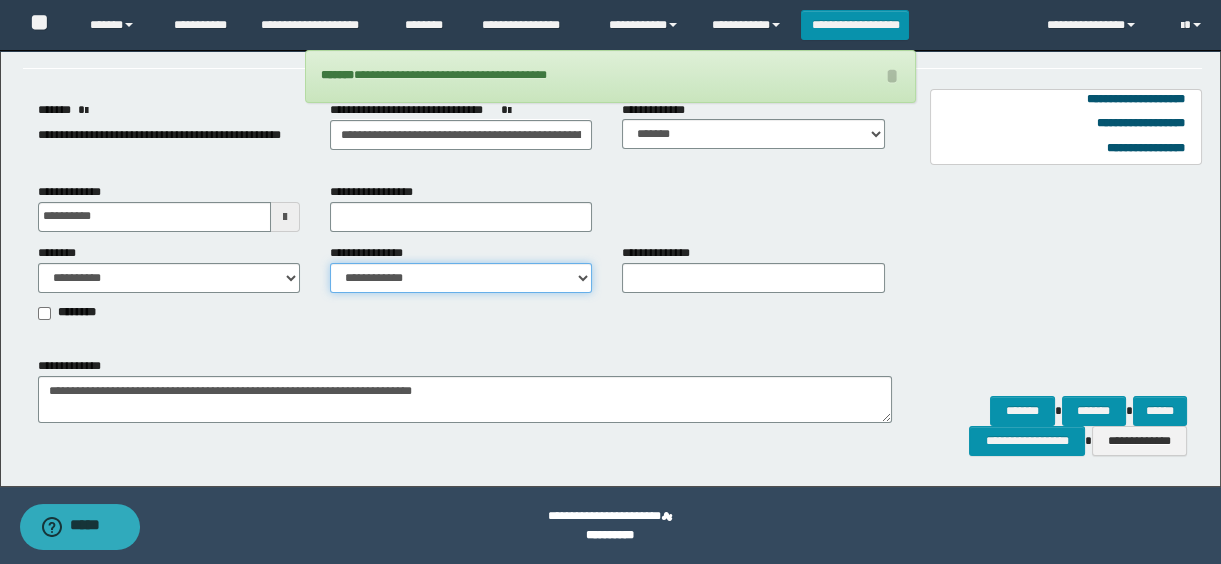click on "**********" at bounding box center (461, 278) 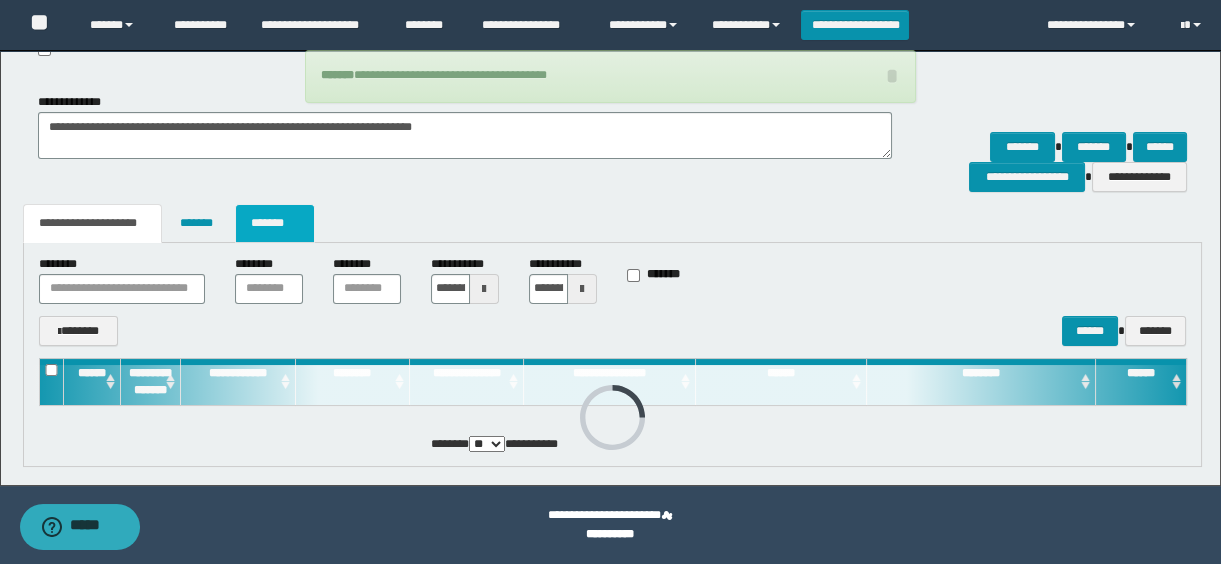 click on "*******" at bounding box center [275, 223] 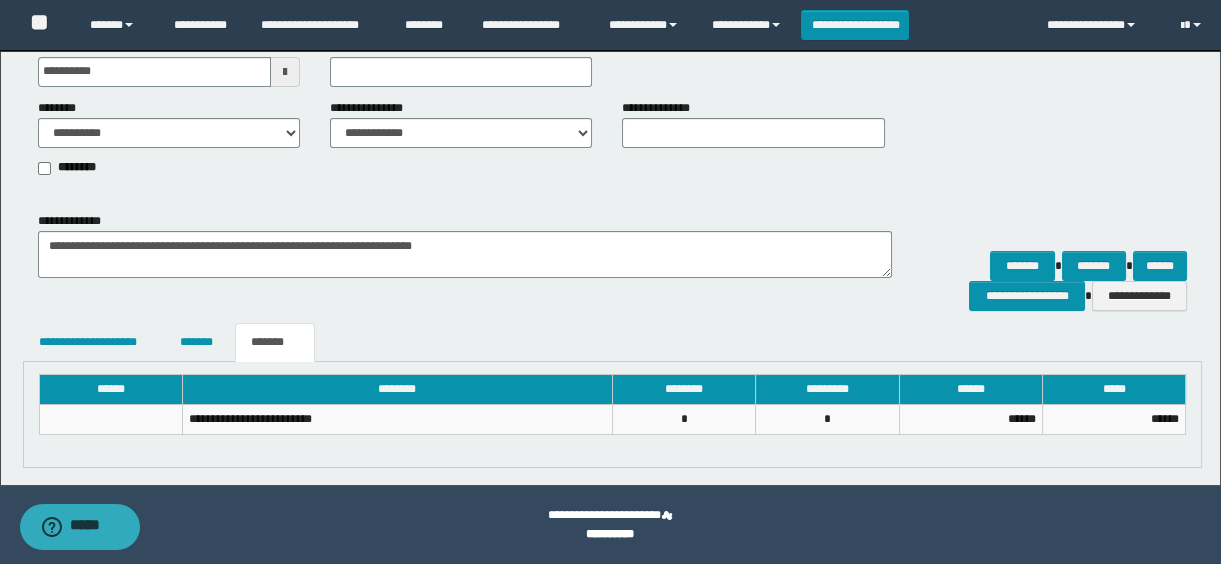 scroll, scrollTop: 225, scrollLeft: 0, axis: vertical 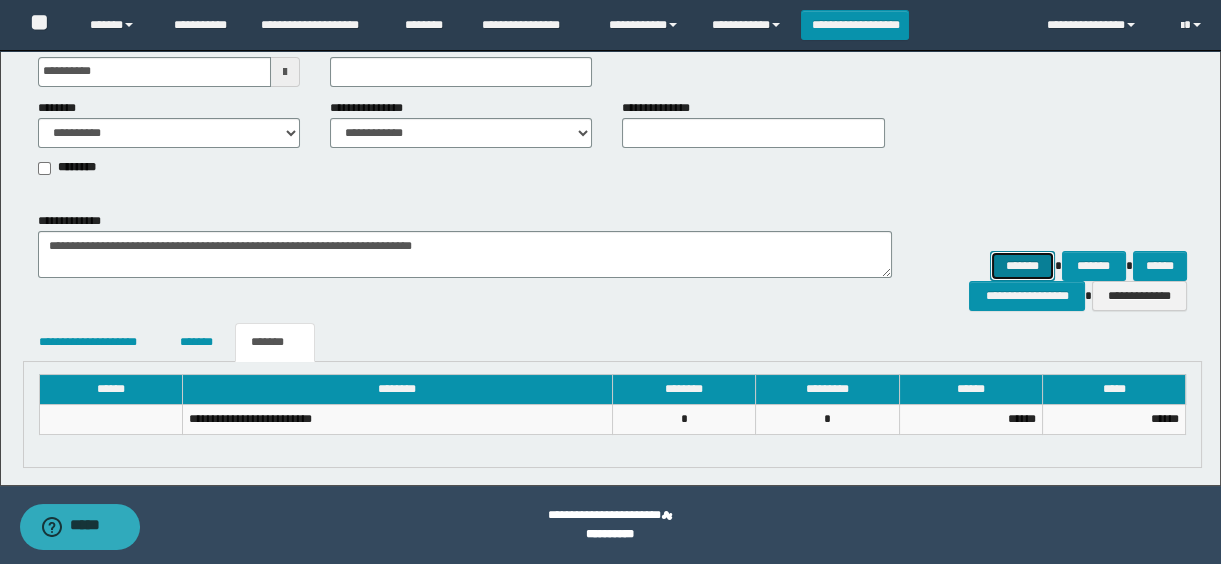 click on "*******" at bounding box center [1022, 266] 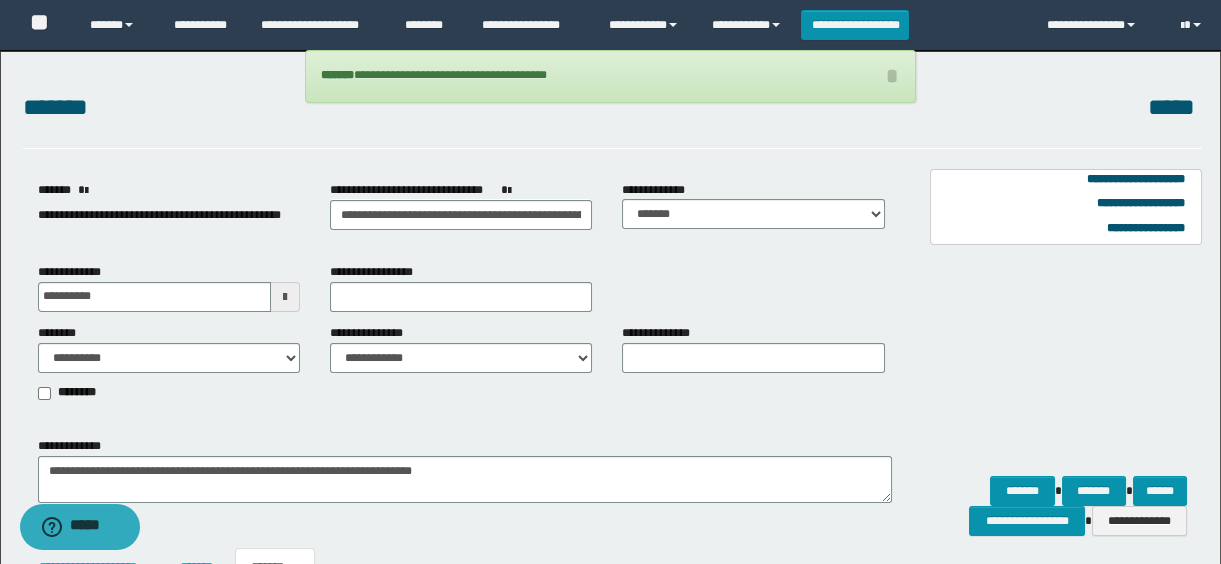 scroll, scrollTop: 181, scrollLeft: 0, axis: vertical 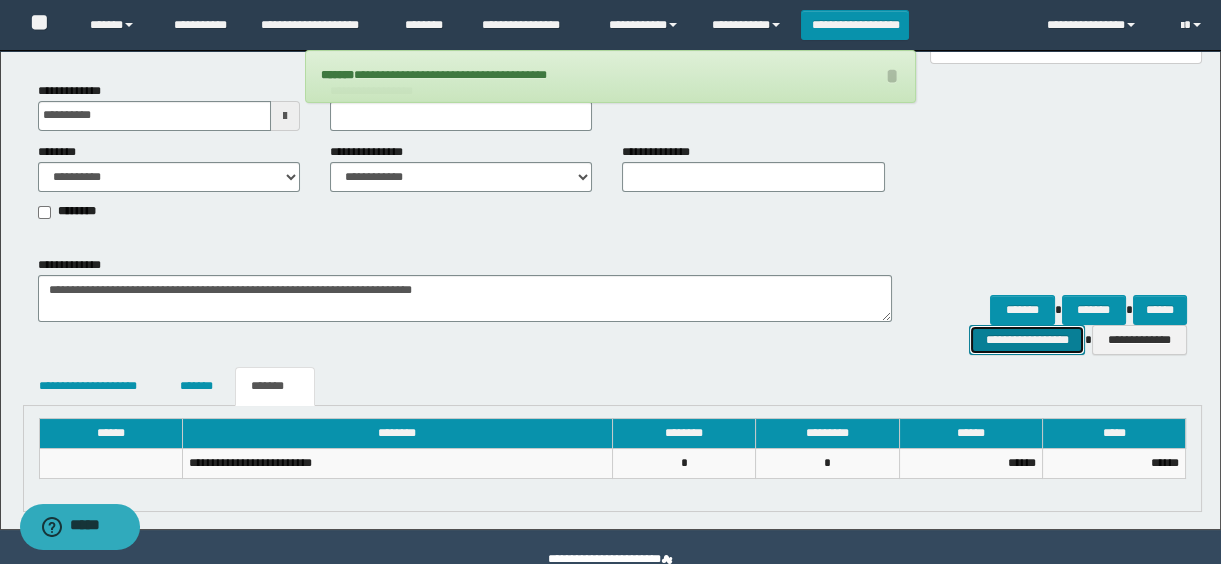click on "**********" at bounding box center [1026, 340] 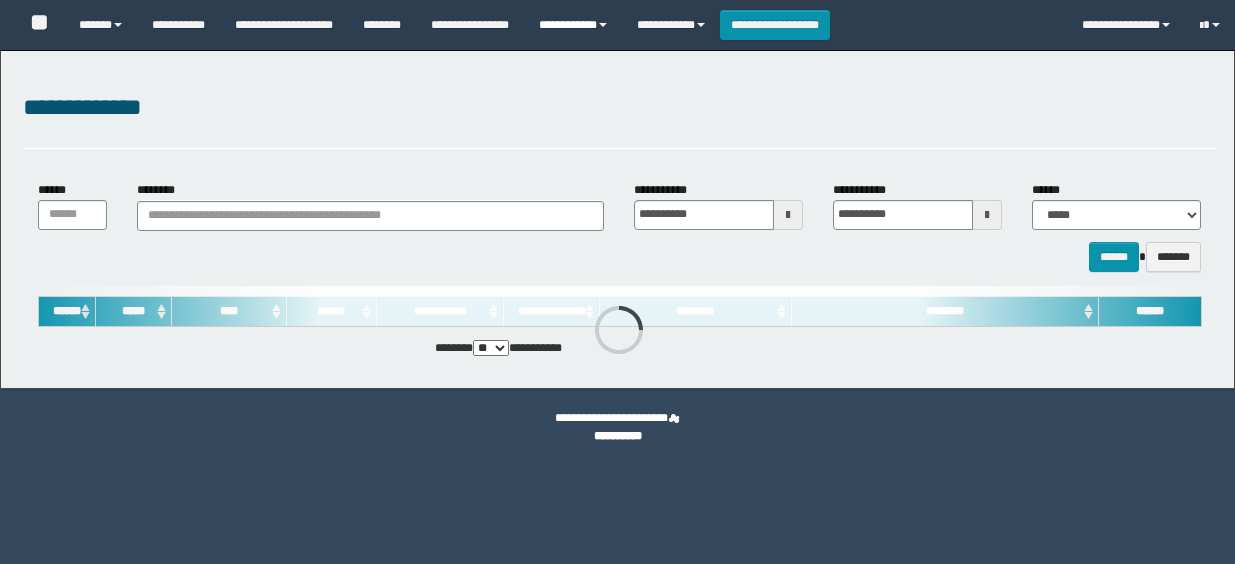 scroll, scrollTop: 0, scrollLeft: 0, axis: both 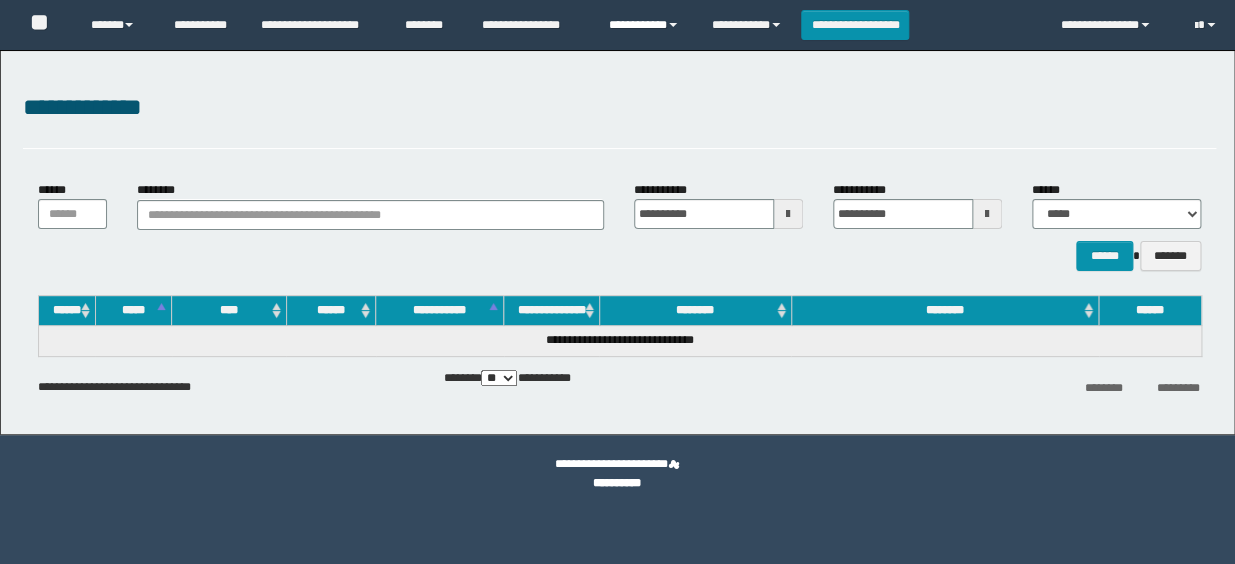 click on "**********" at bounding box center [645, 25] 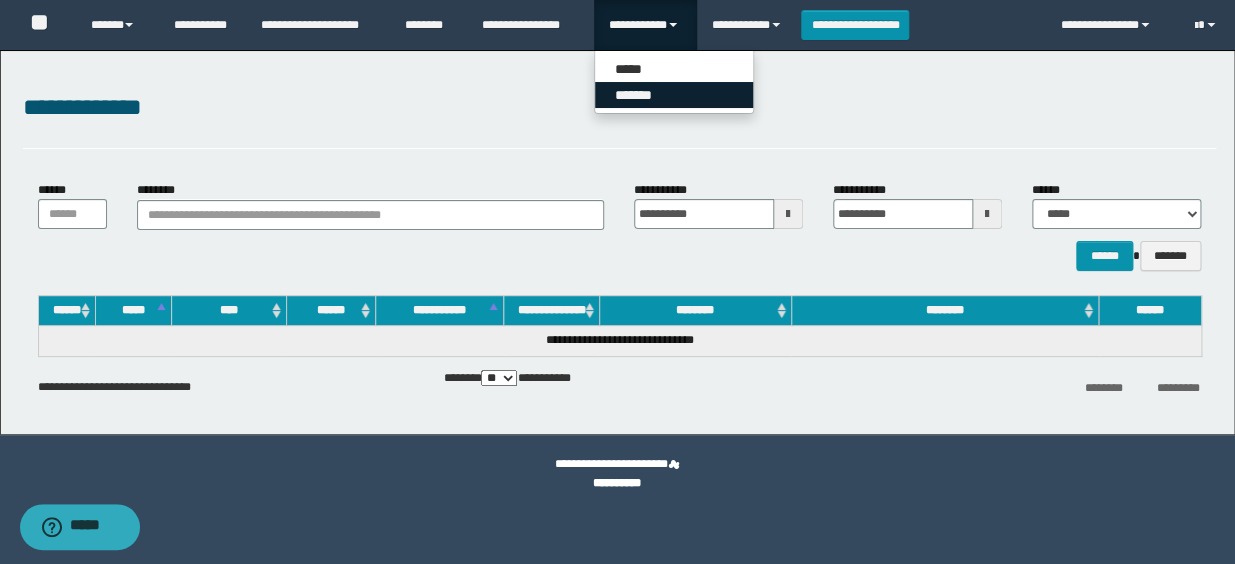 click on "*******" at bounding box center (674, 95) 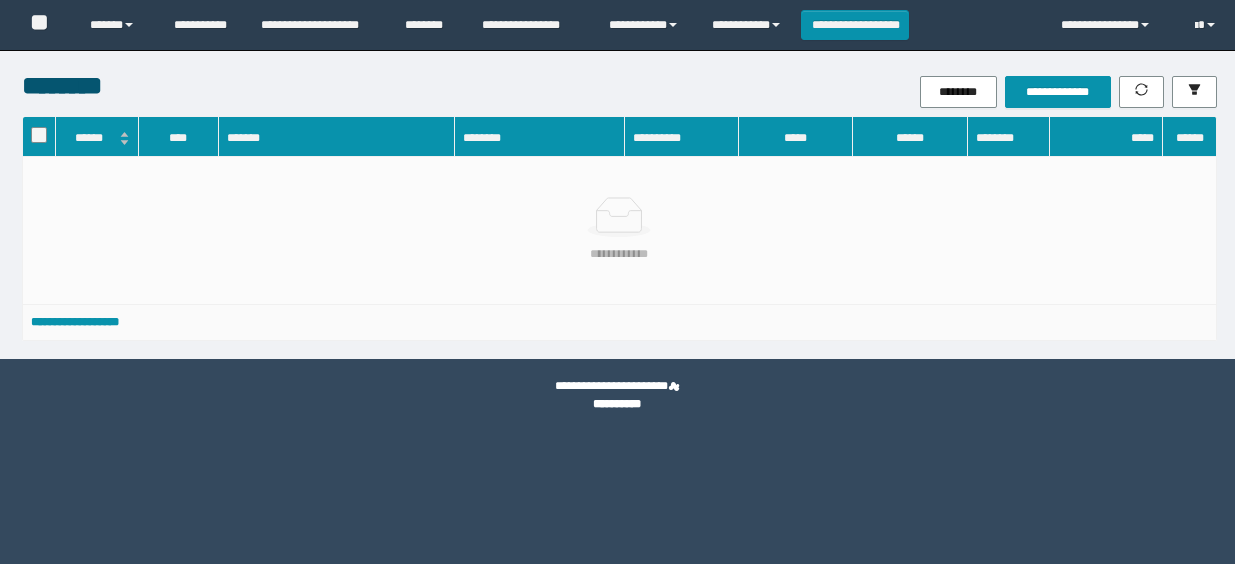 scroll, scrollTop: 0, scrollLeft: 0, axis: both 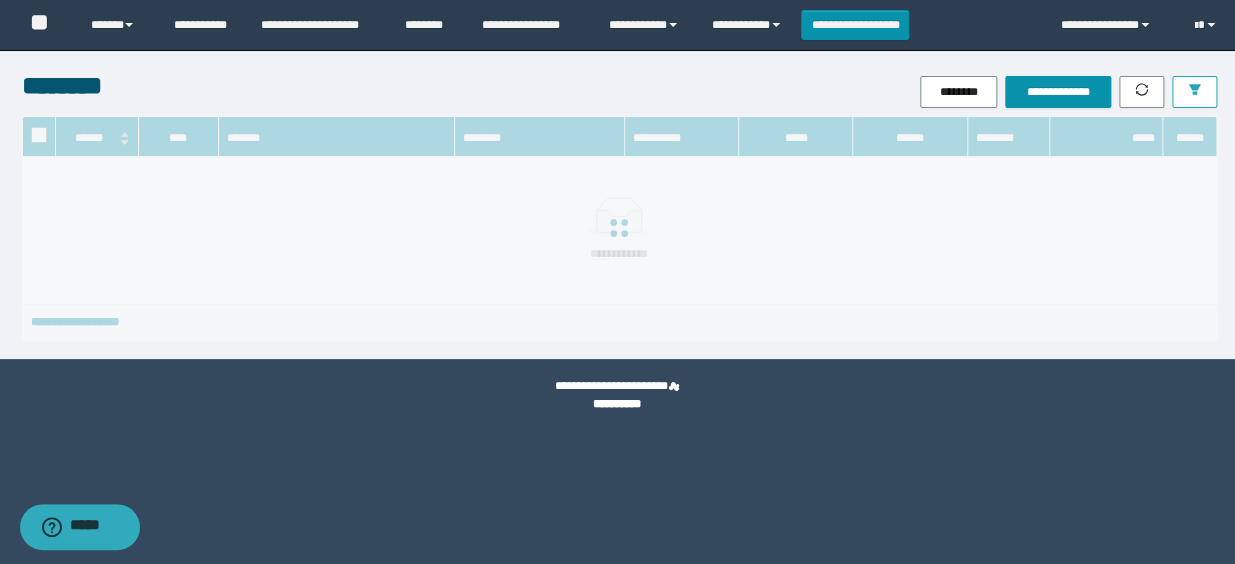 click 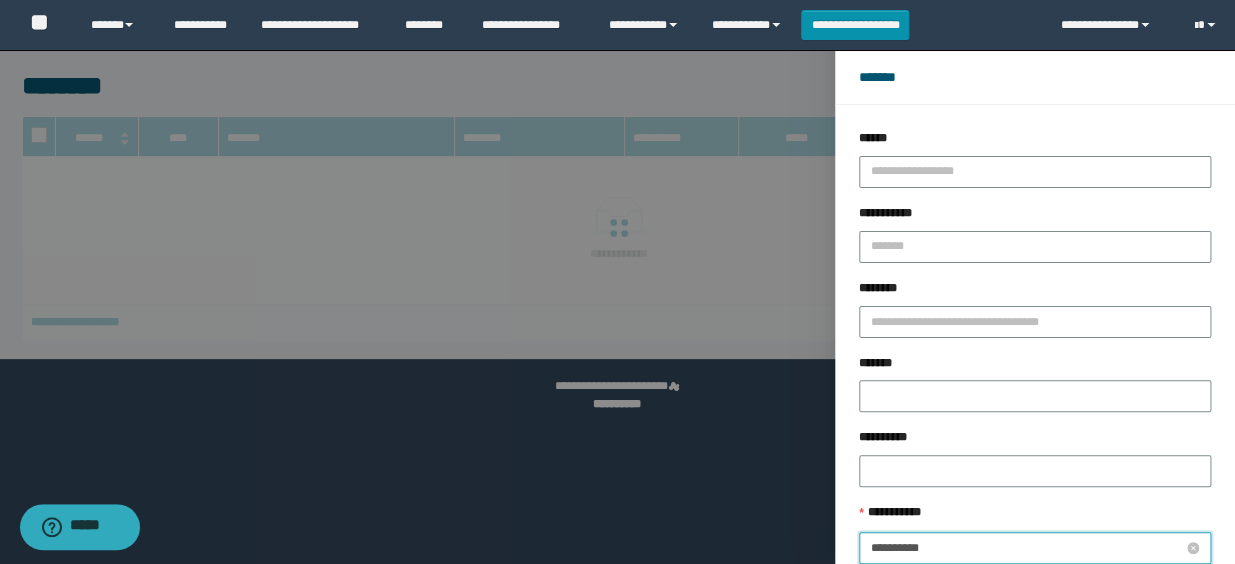 click on "**********" at bounding box center [1027, 548] 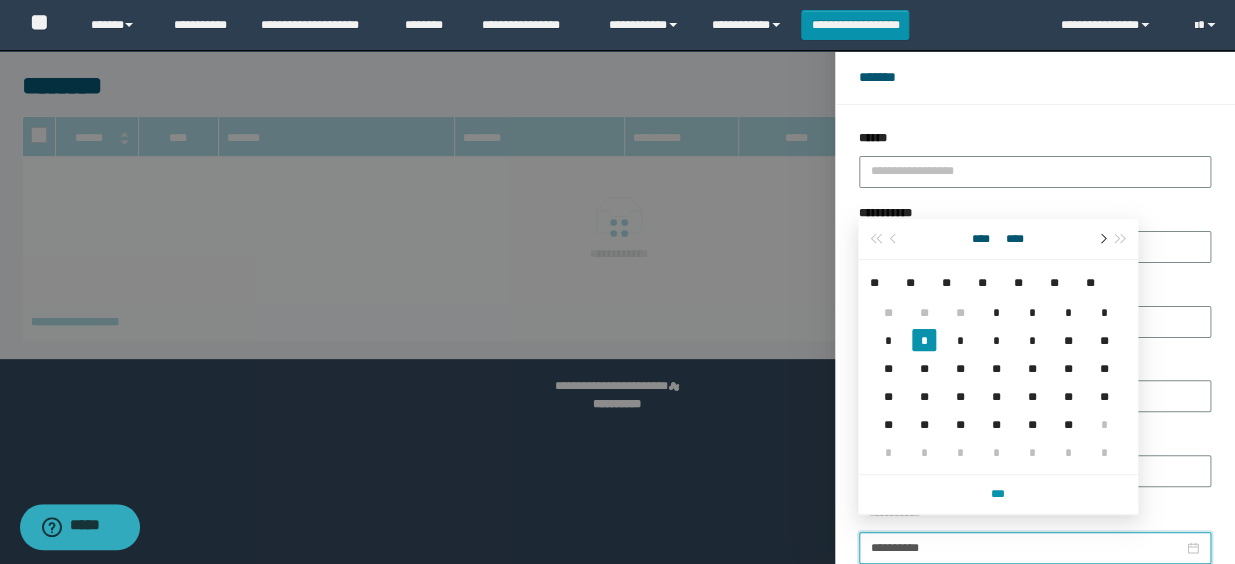 click at bounding box center [1101, 239] 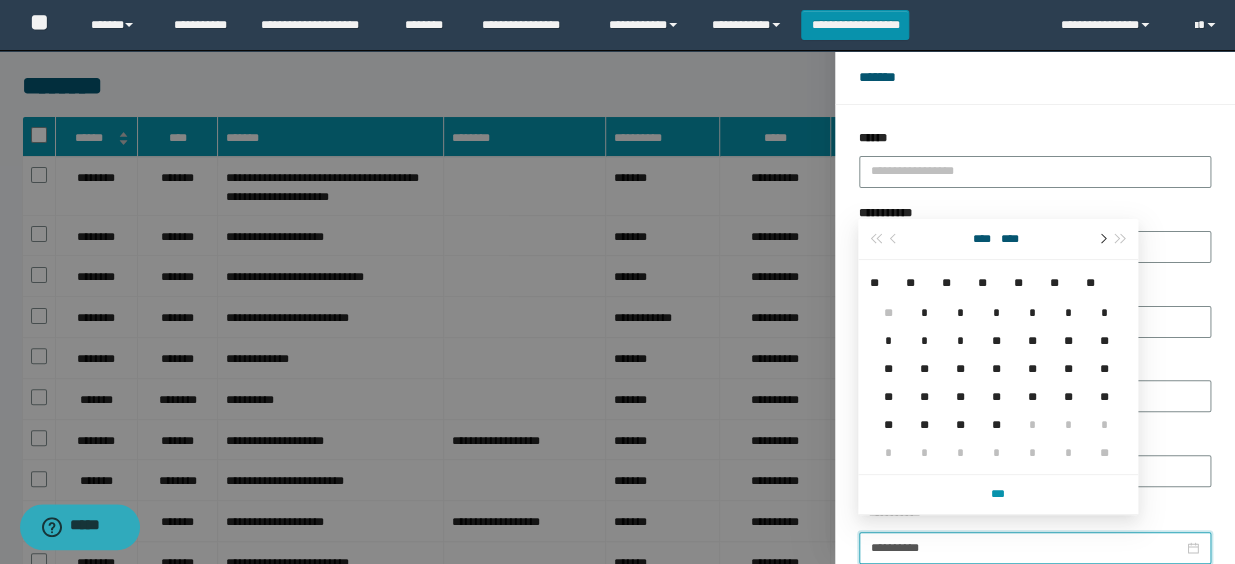 click at bounding box center [1101, 239] 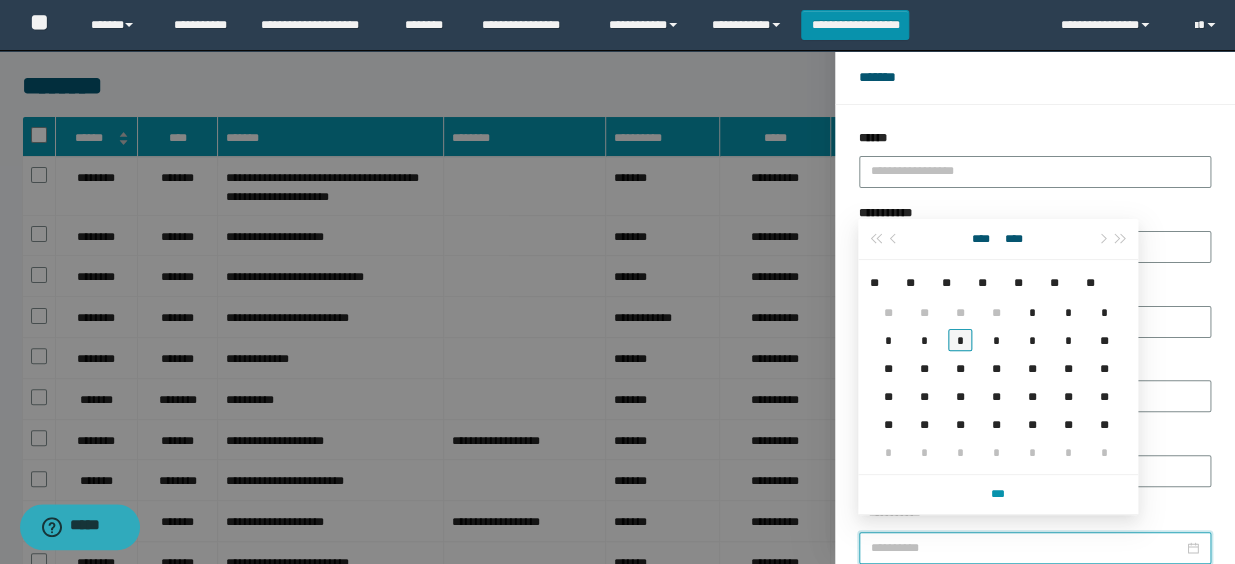 type on "**********" 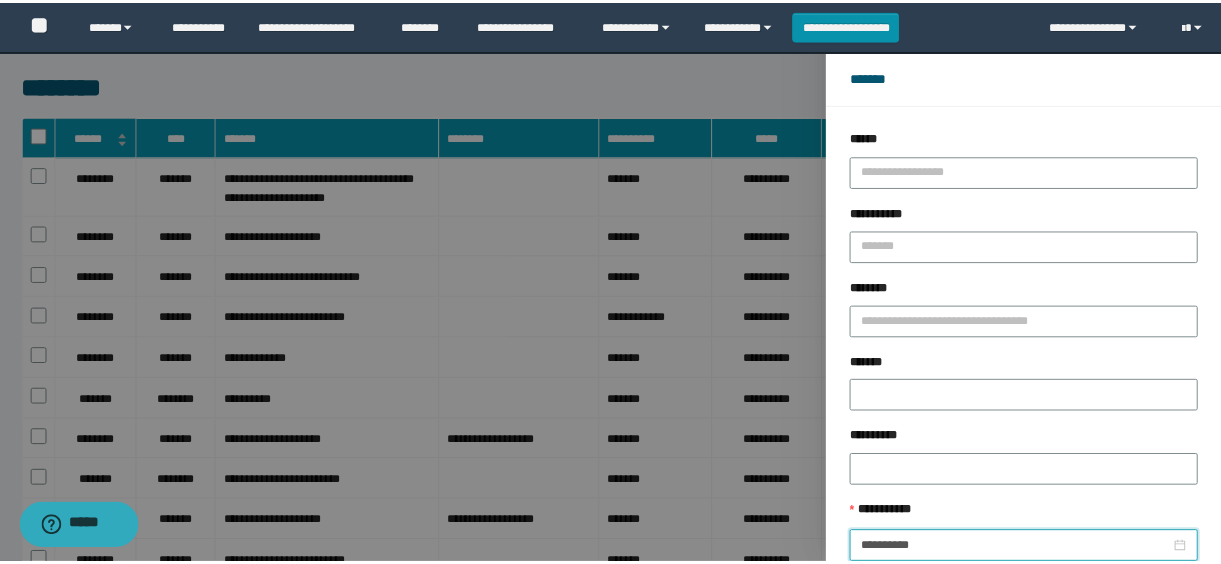 scroll, scrollTop: 112, scrollLeft: 0, axis: vertical 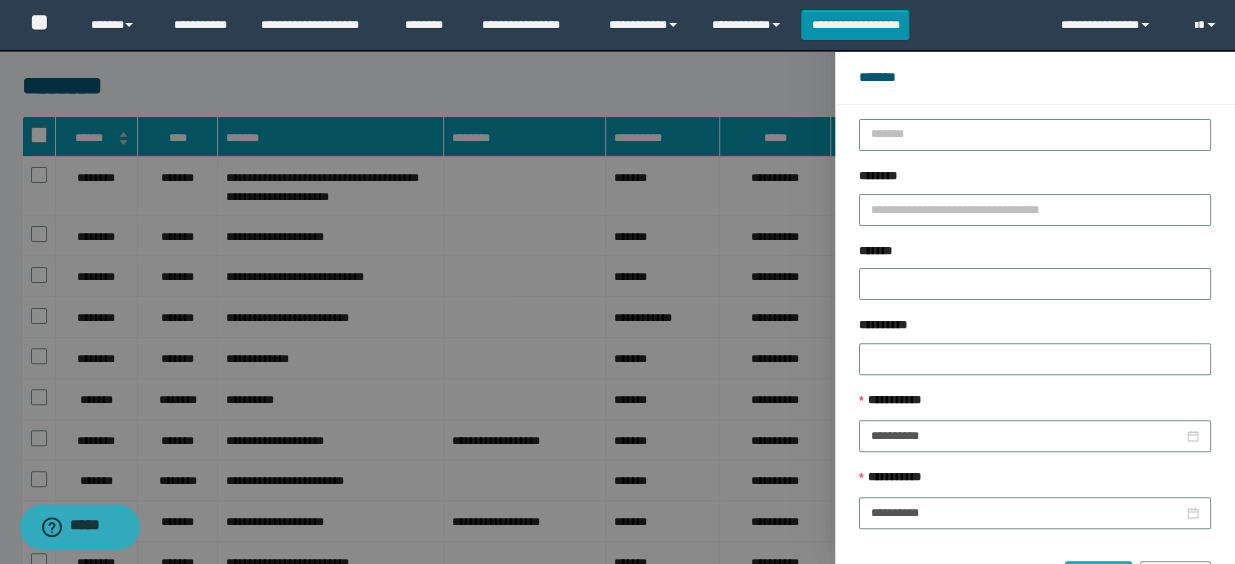 click on "******" at bounding box center (1098, 577) 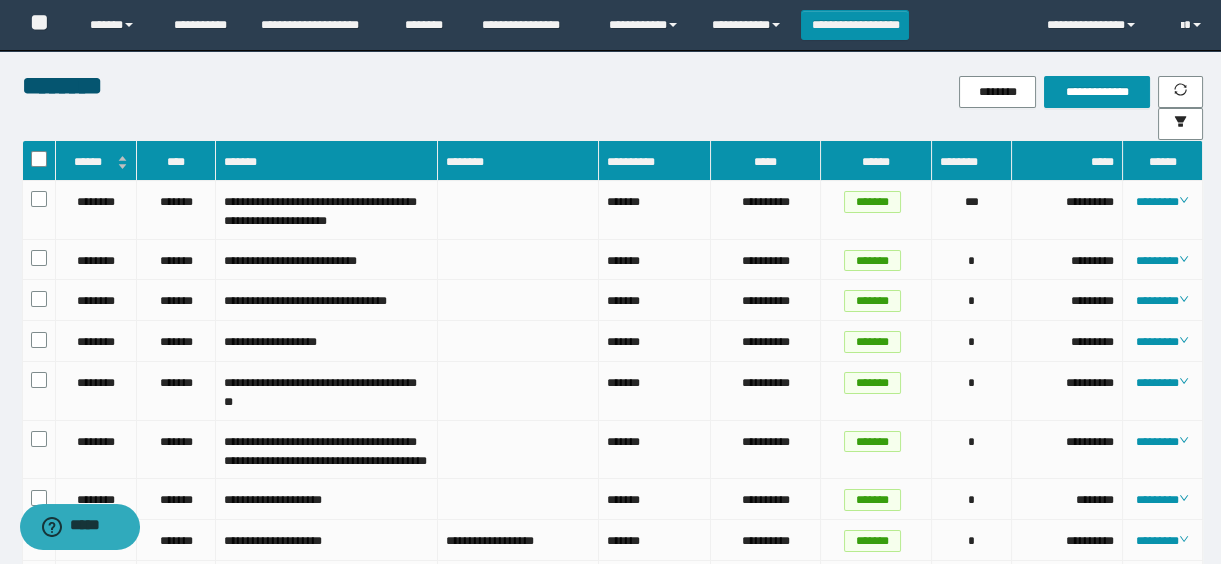 click on "******" at bounding box center (96, 162) 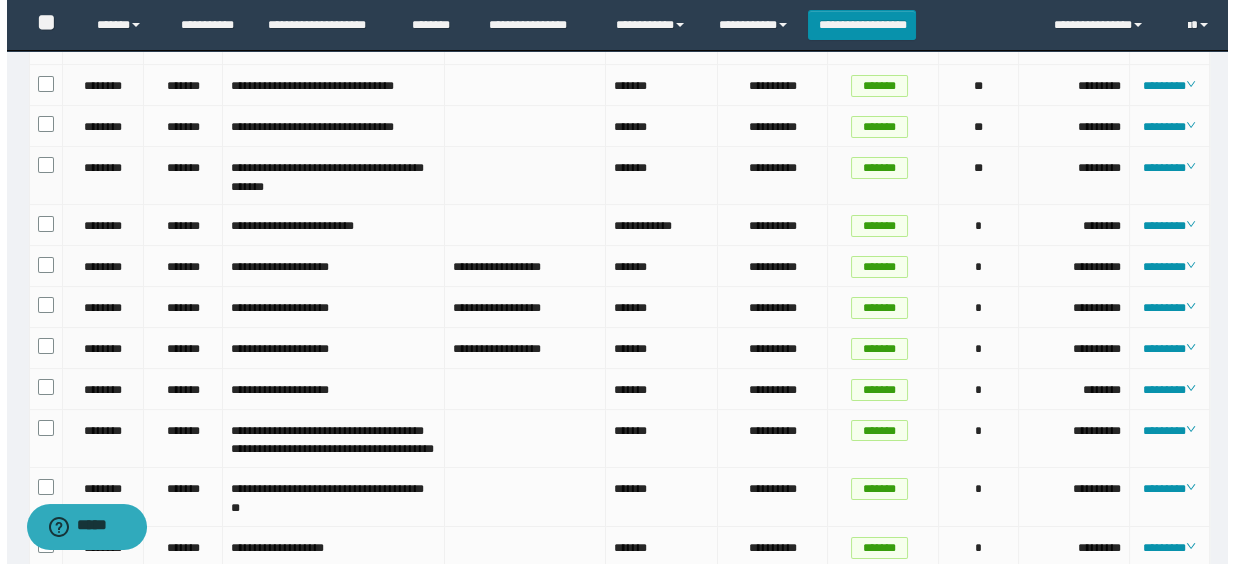 scroll, scrollTop: 1272, scrollLeft: 0, axis: vertical 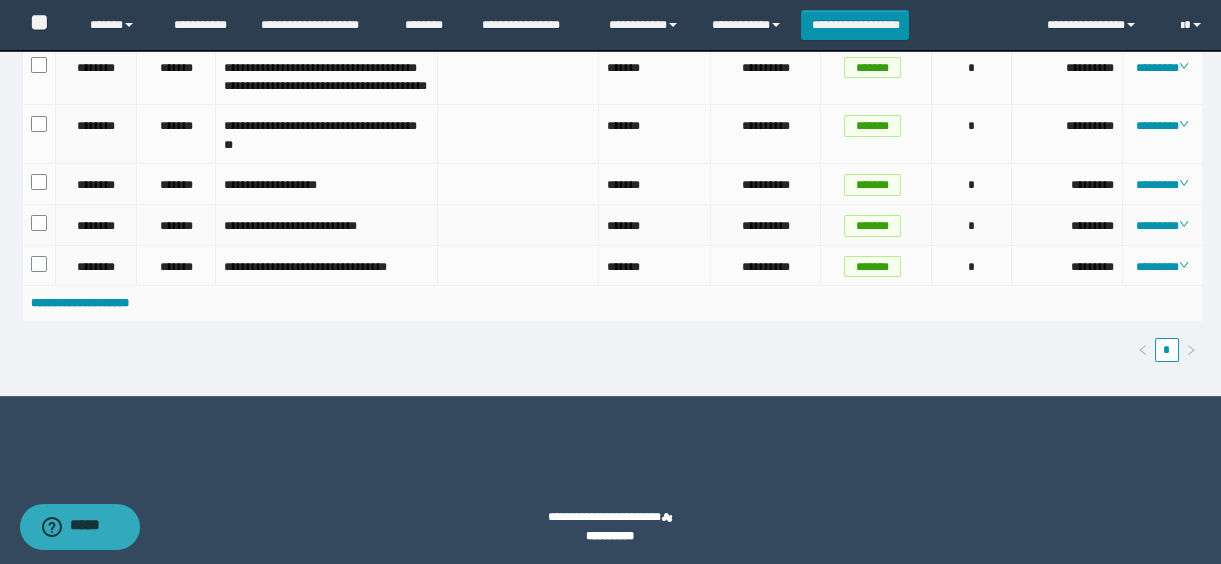 click at bounding box center [39, 225] 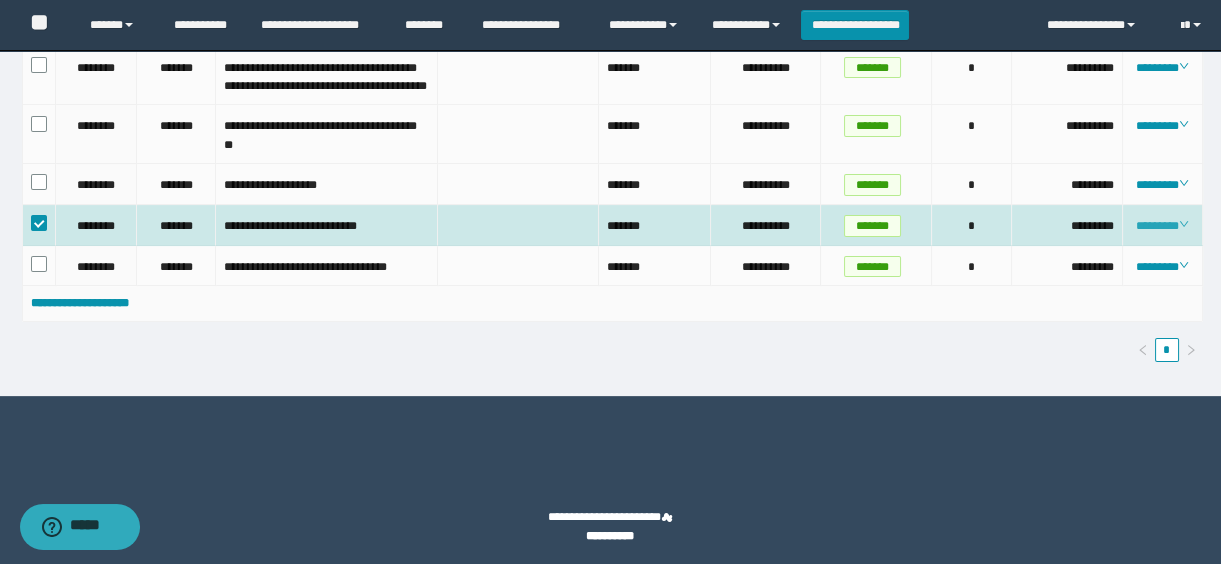 click on "********" at bounding box center [1162, 226] 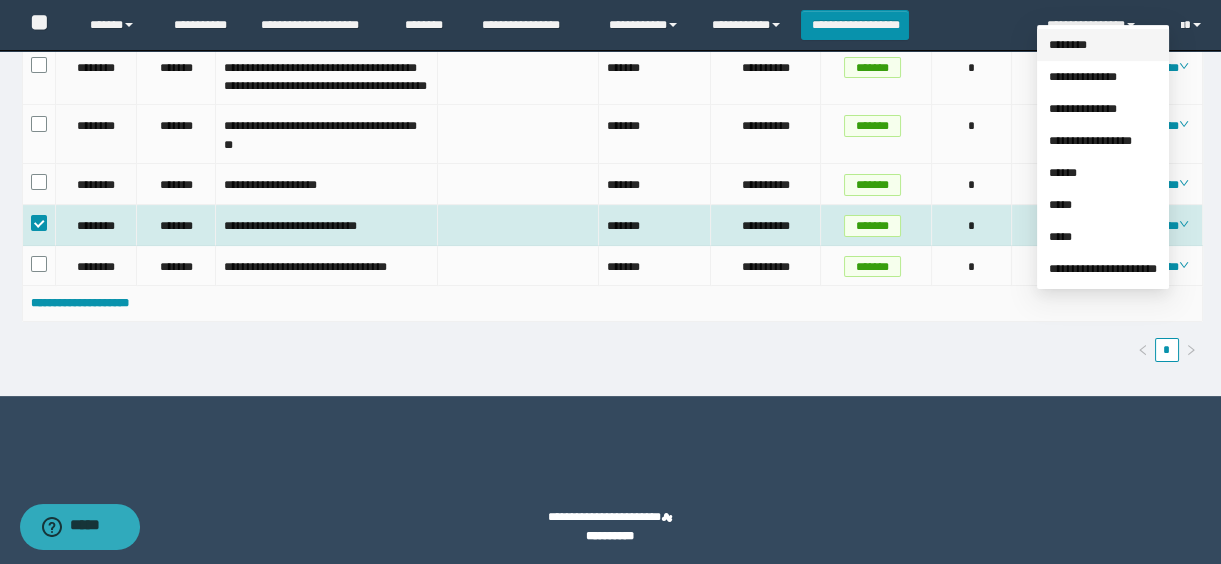 click on "********" at bounding box center (1068, 45) 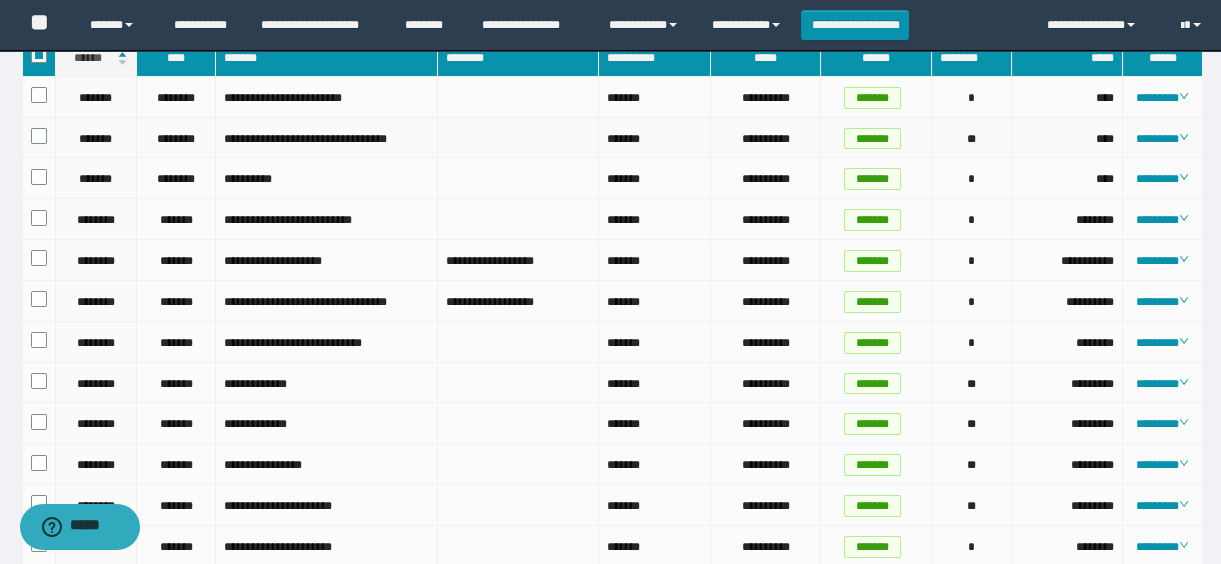 scroll, scrollTop: 0, scrollLeft: 0, axis: both 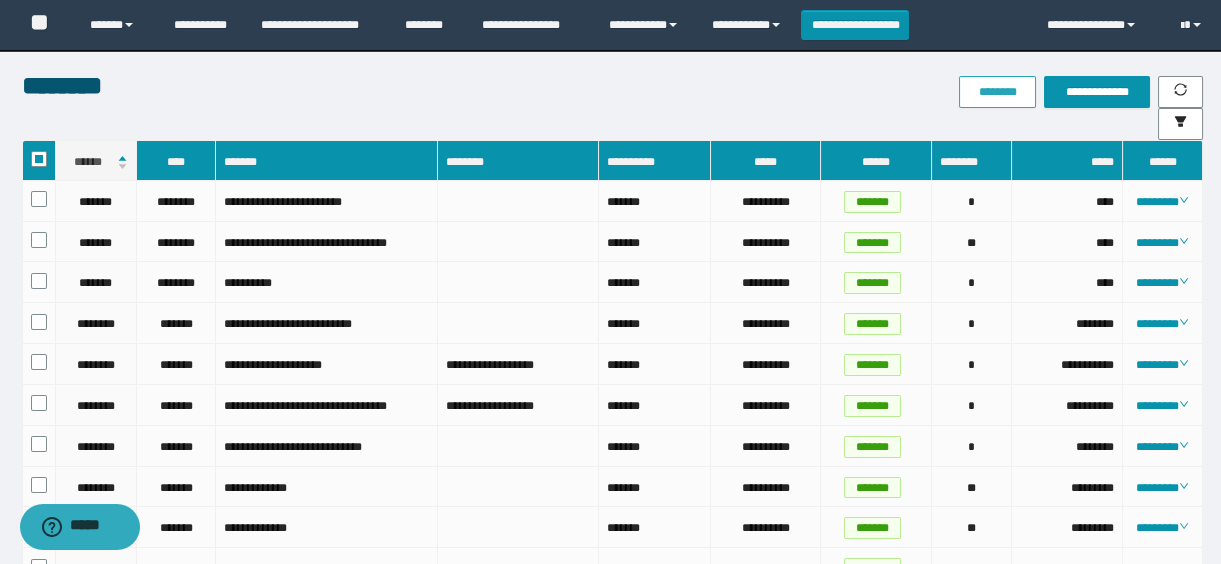 click on "********" at bounding box center (997, 92) 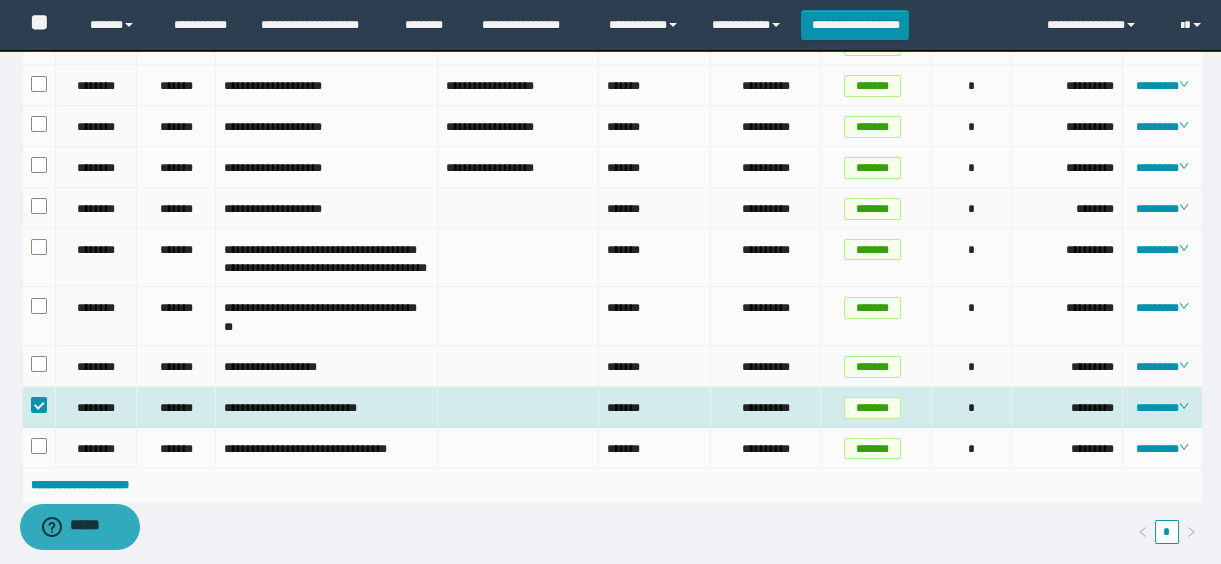 scroll, scrollTop: 1273, scrollLeft: 0, axis: vertical 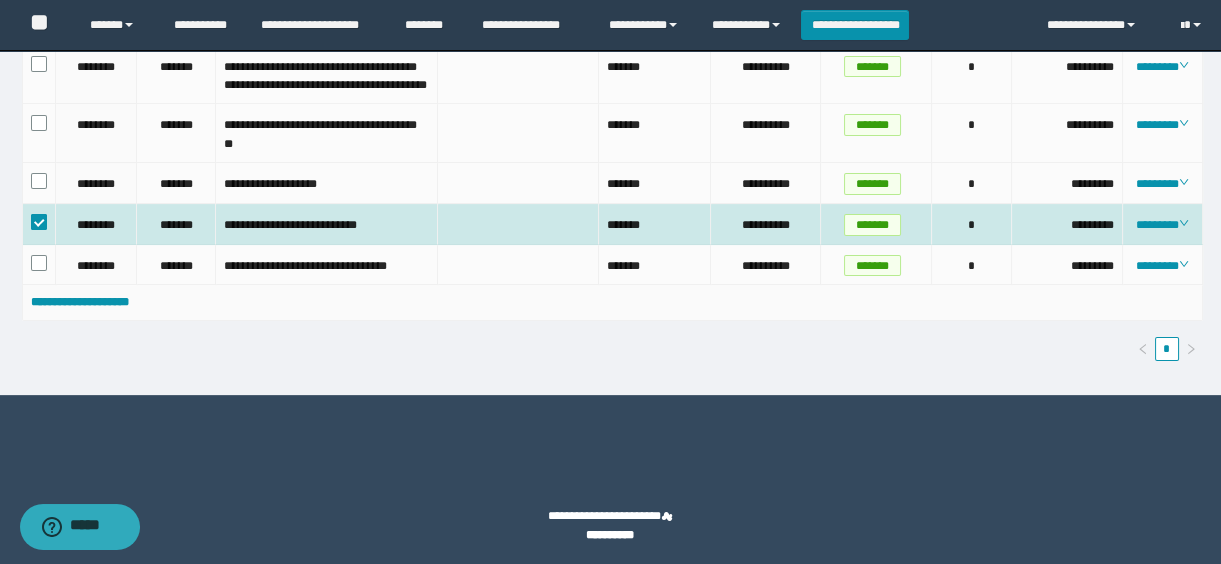 click at bounding box center [39, 222] 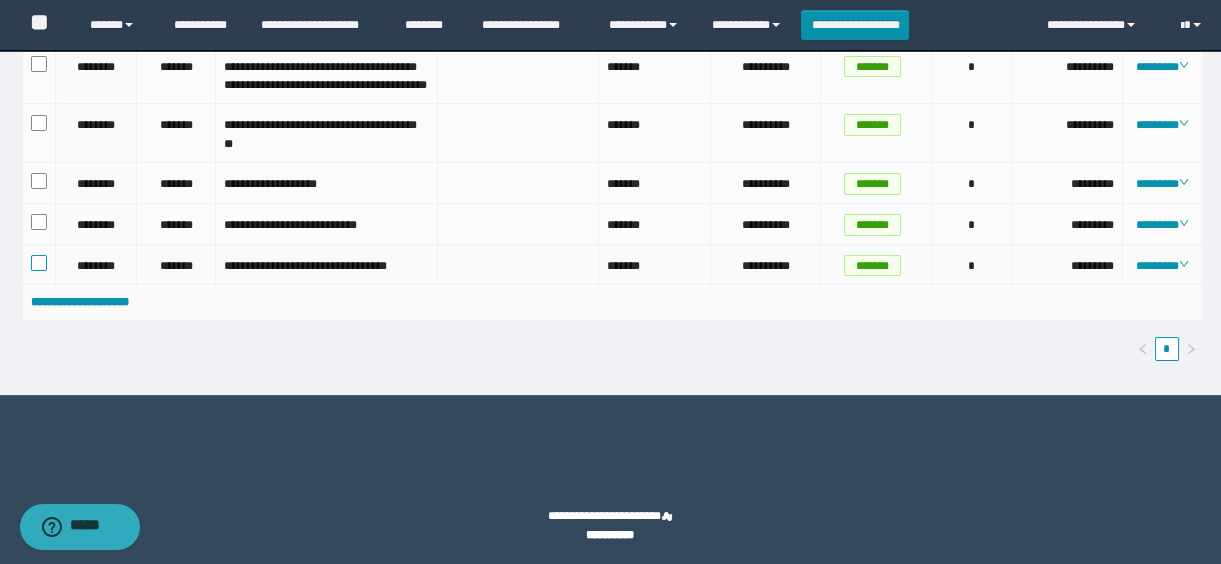 click at bounding box center [39, 263] 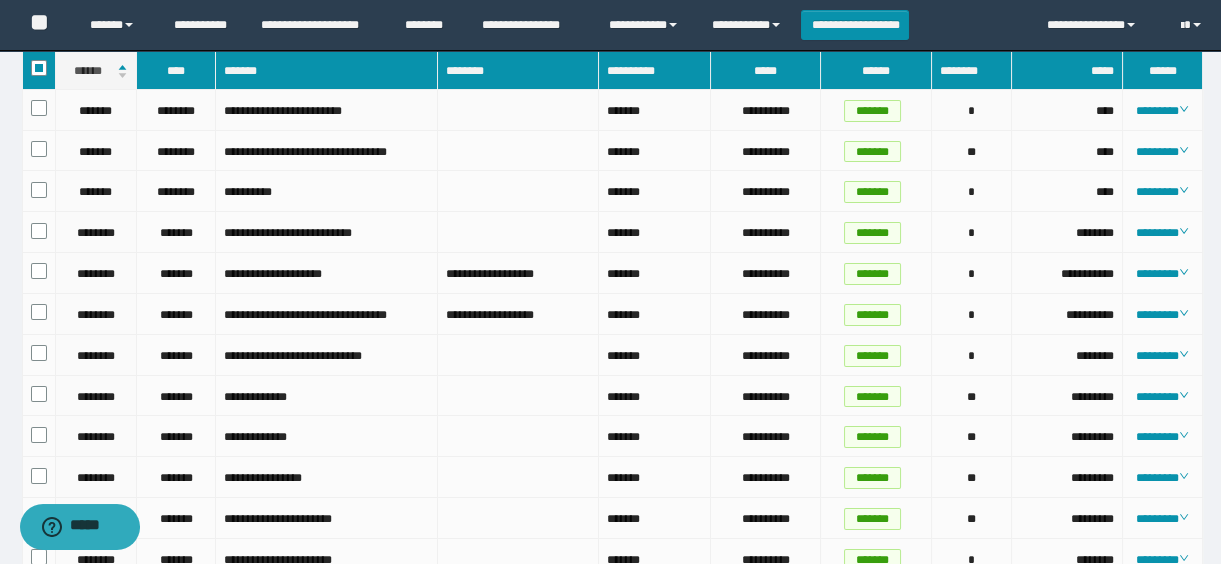 scroll, scrollTop: 0, scrollLeft: 0, axis: both 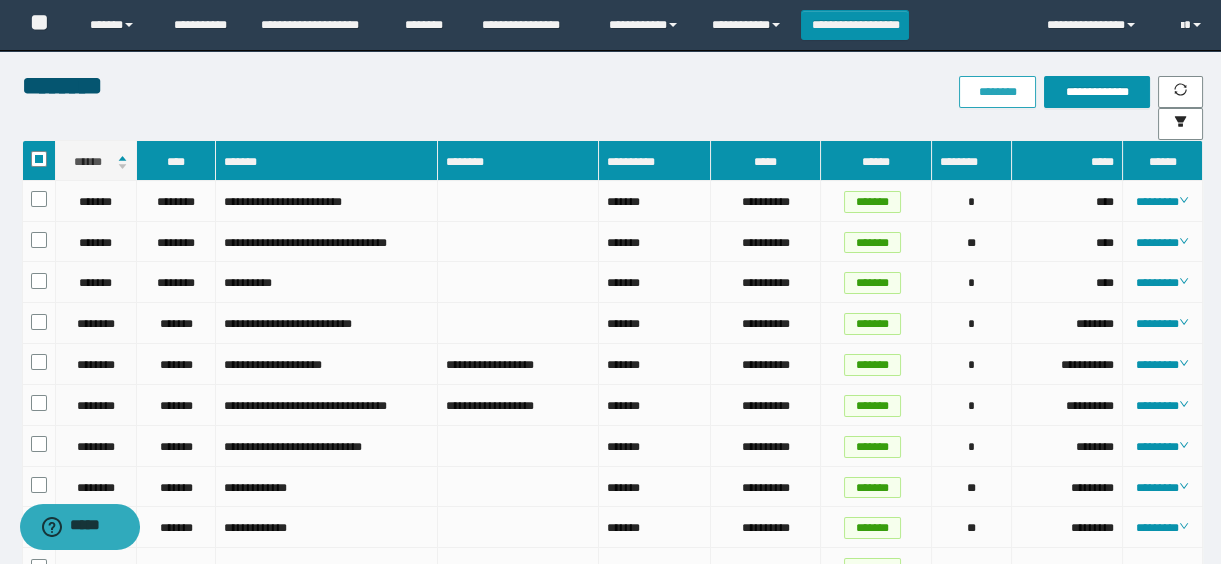 click on "********" at bounding box center (997, 92) 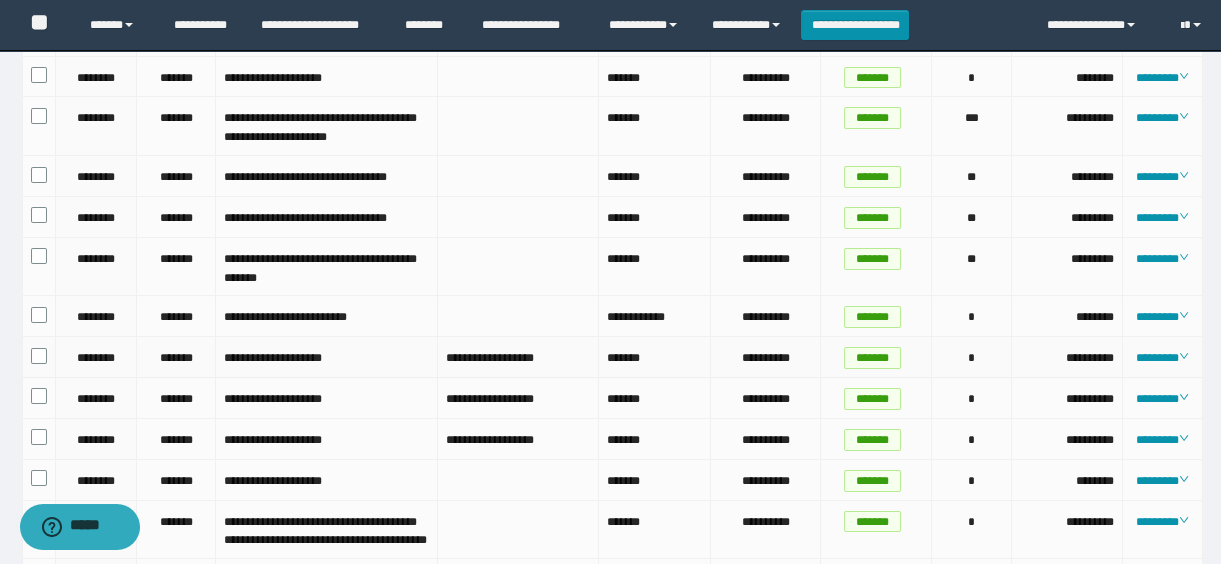 scroll, scrollTop: 1273, scrollLeft: 0, axis: vertical 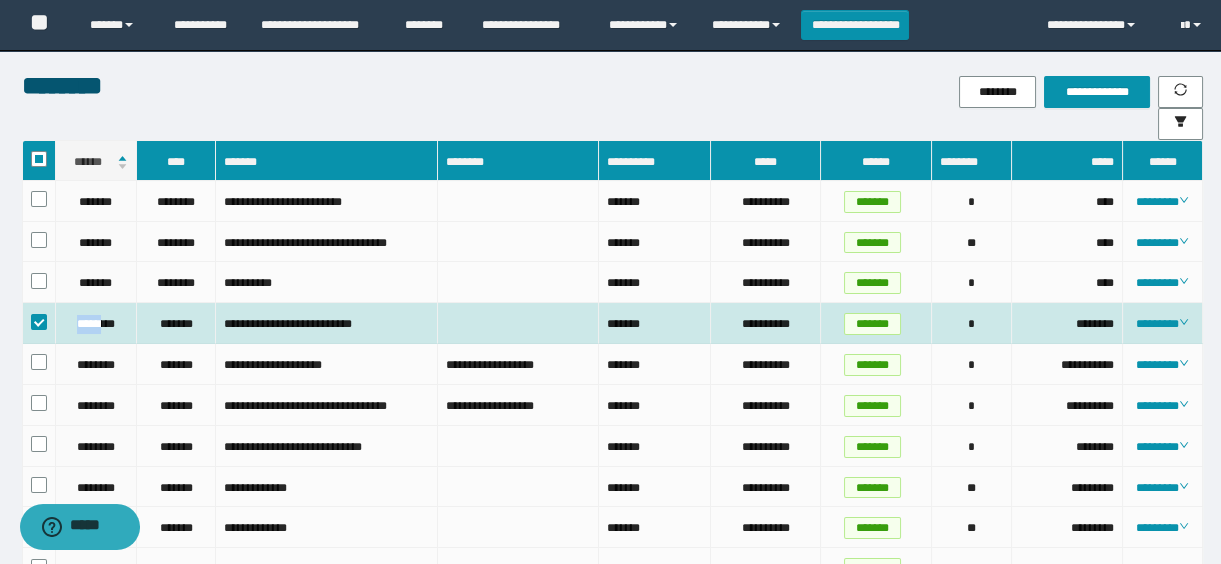 drag, startPoint x: 72, startPoint y: 334, endPoint x: 103, endPoint y: 338, distance: 31.257 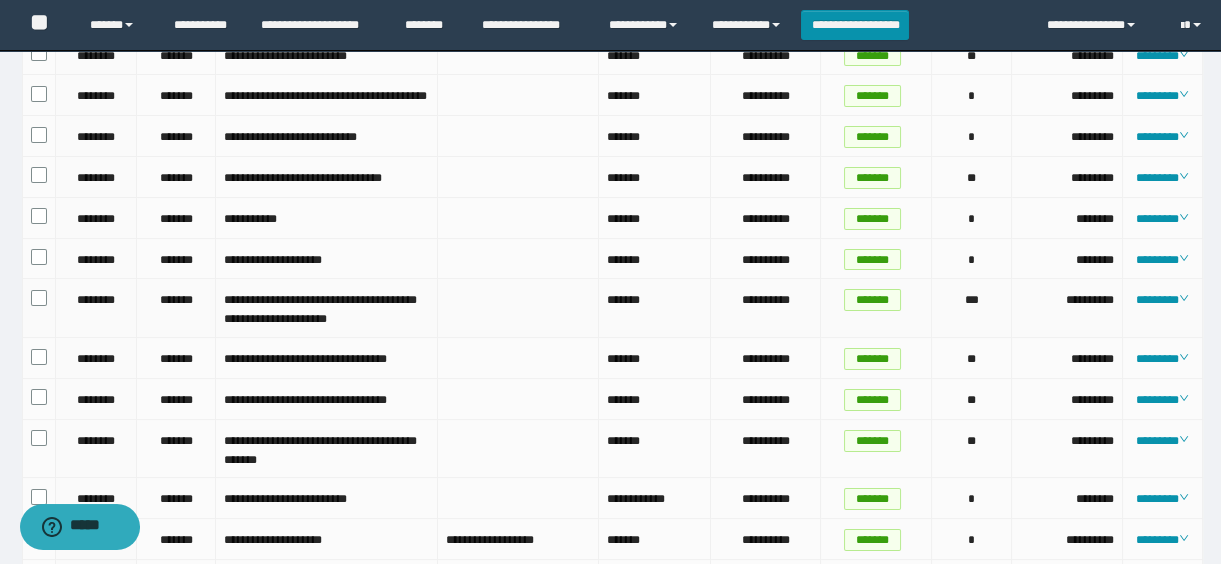 scroll, scrollTop: 1273, scrollLeft: 0, axis: vertical 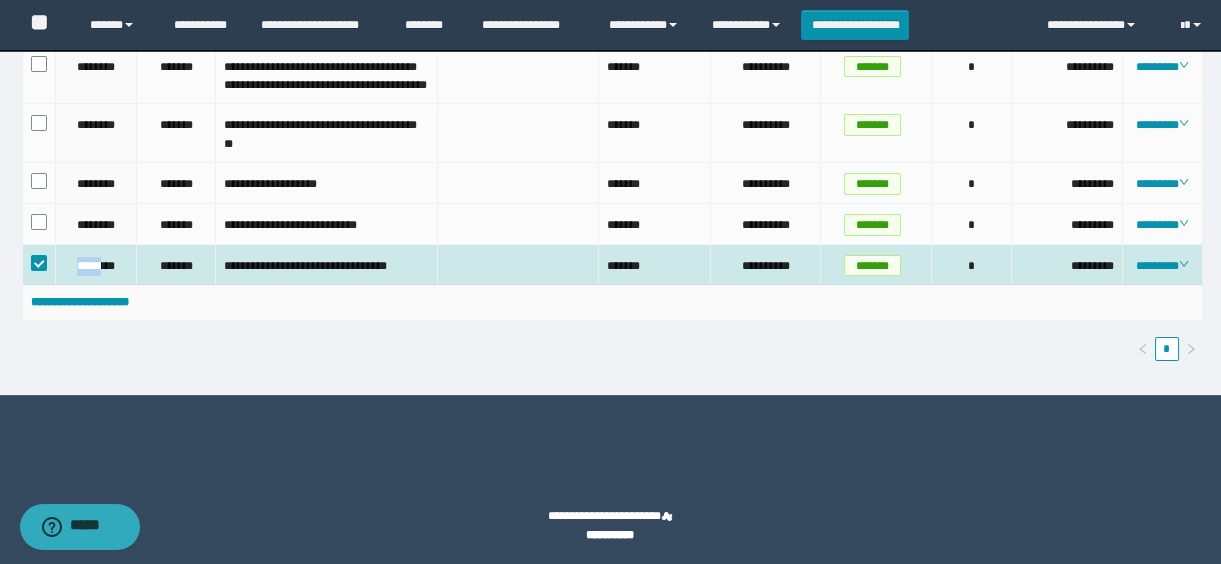 drag, startPoint x: 71, startPoint y: 338, endPoint x: 107, endPoint y: 341, distance: 36.124783 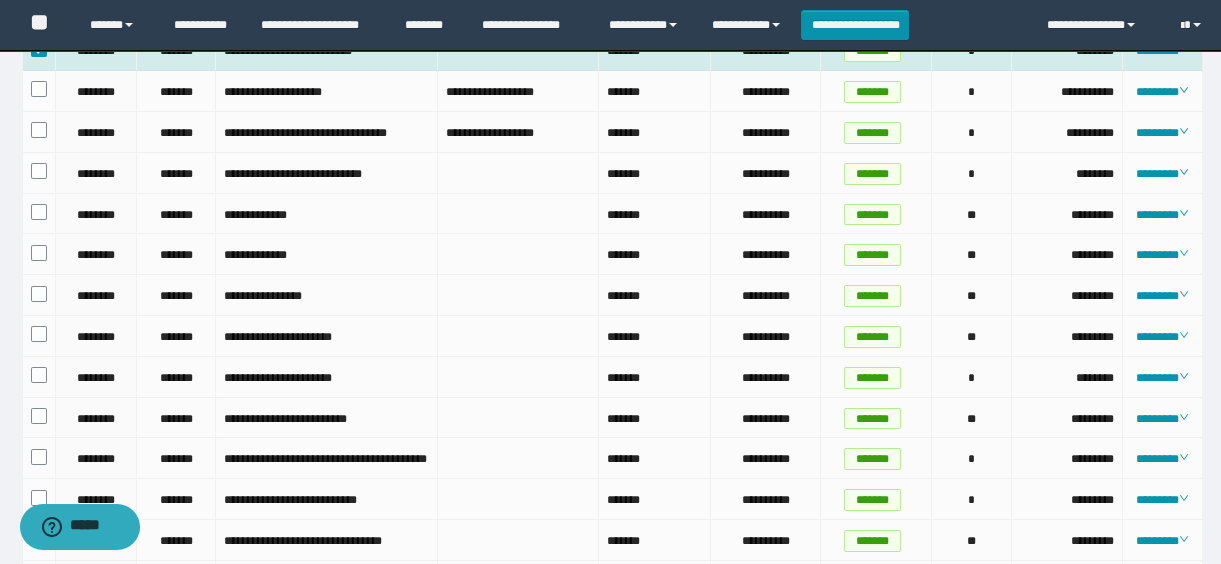 scroll, scrollTop: 0, scrollLeft: 0, axis: both 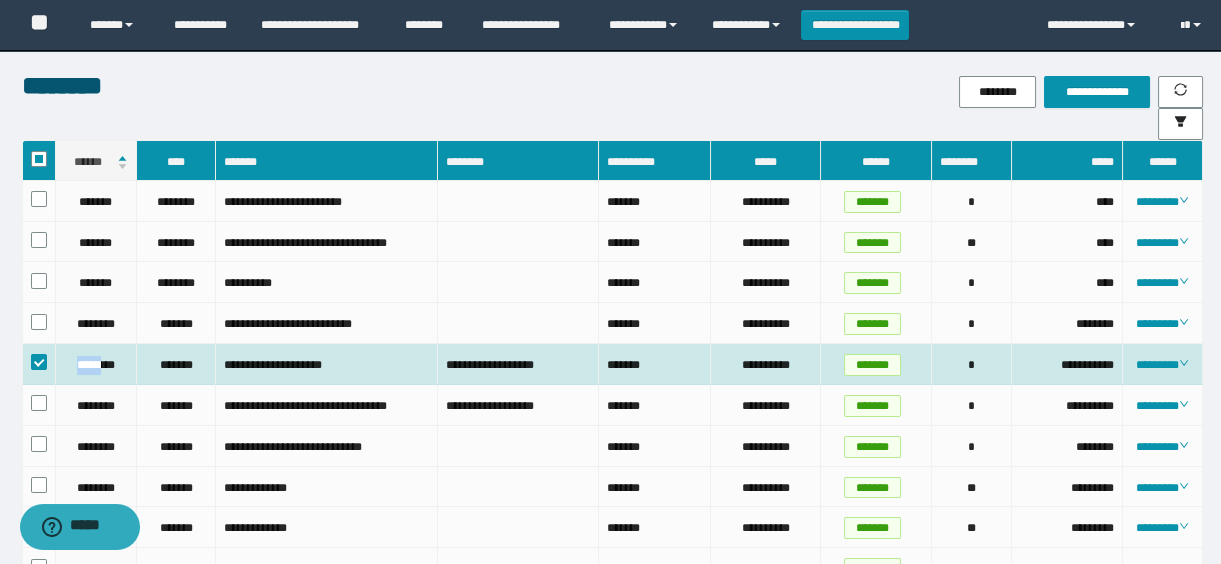 drag, startPoint x: 72, startPoint y: 372, endPoint x: 104, endPoint y: 379, distance: 32.75668 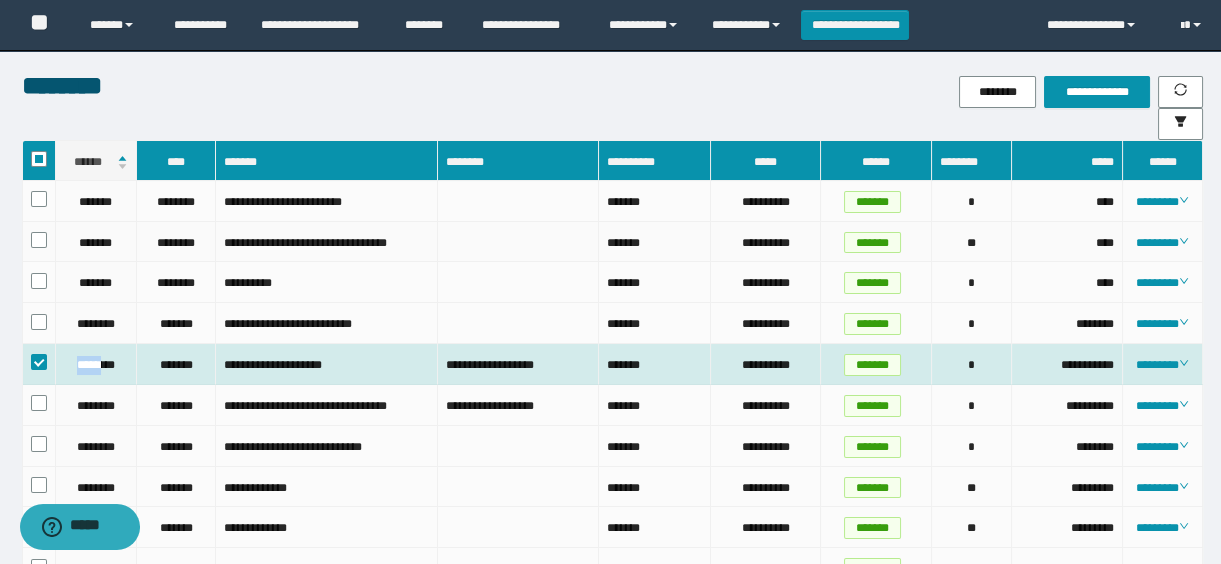 copy on "*****" 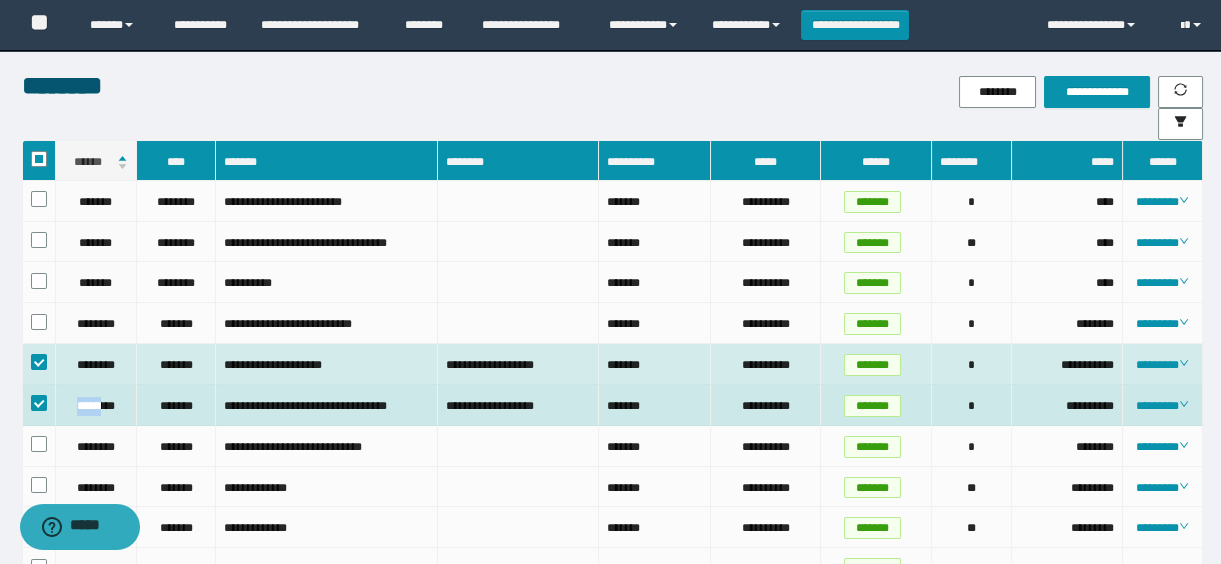 drag, startPoint x: 59, startPoint y: 417, endPoint x: 107, endPoint y: 417, distance: 48 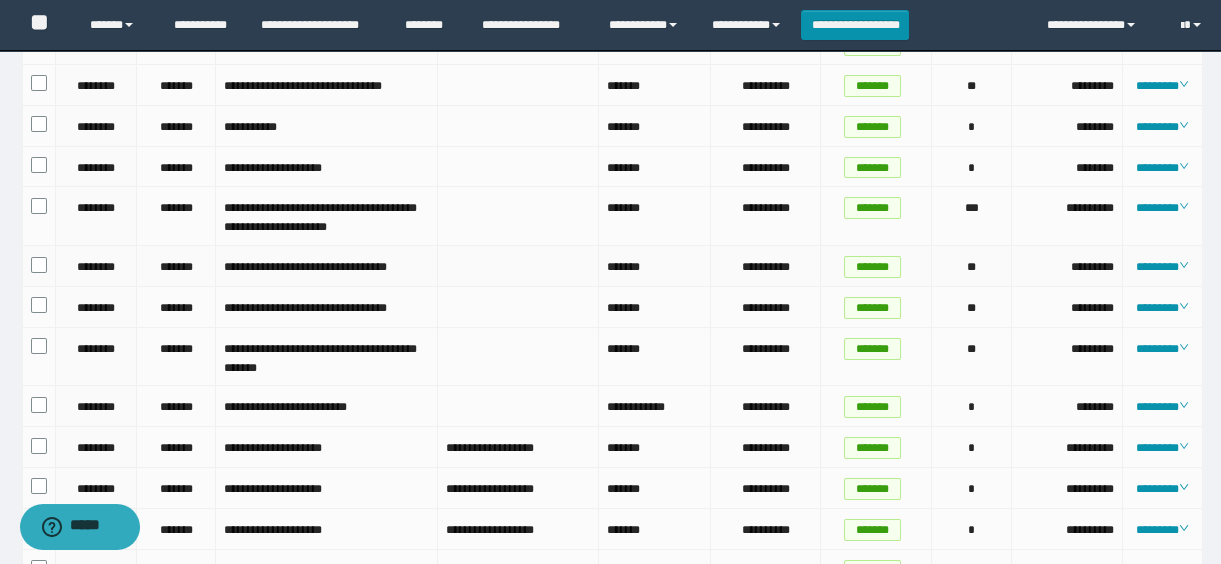 scroll, scrollTop: 910, scrollLeft: 0, axis: vertical 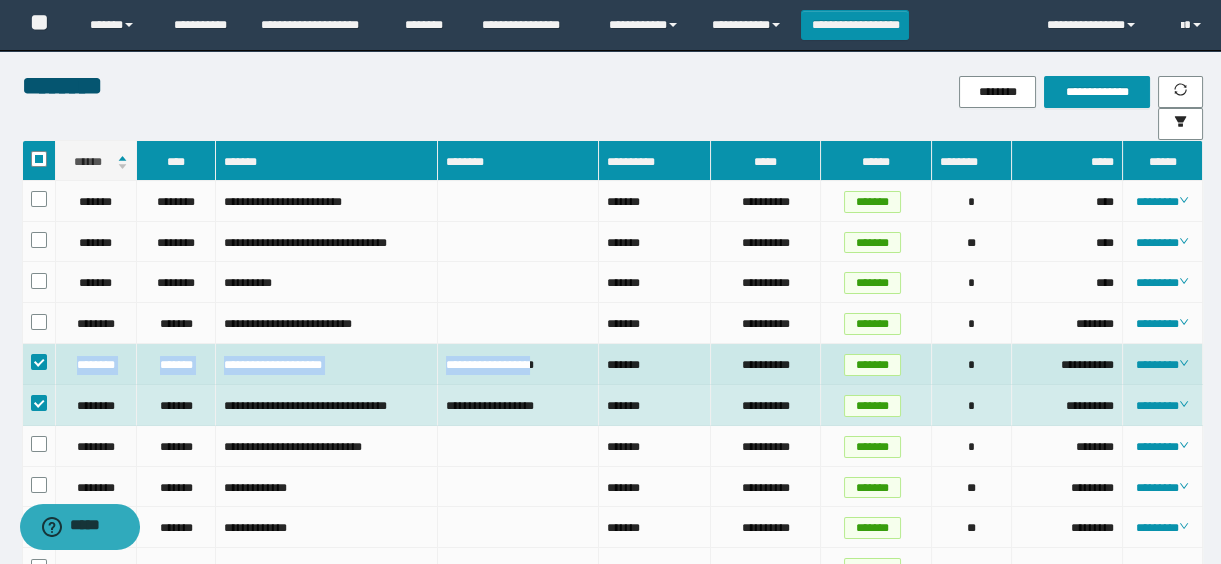 drag, startPoint x: 73, startPoint y: 370, endPoint x: 564, endPoint y: 379, distance: 491.0825 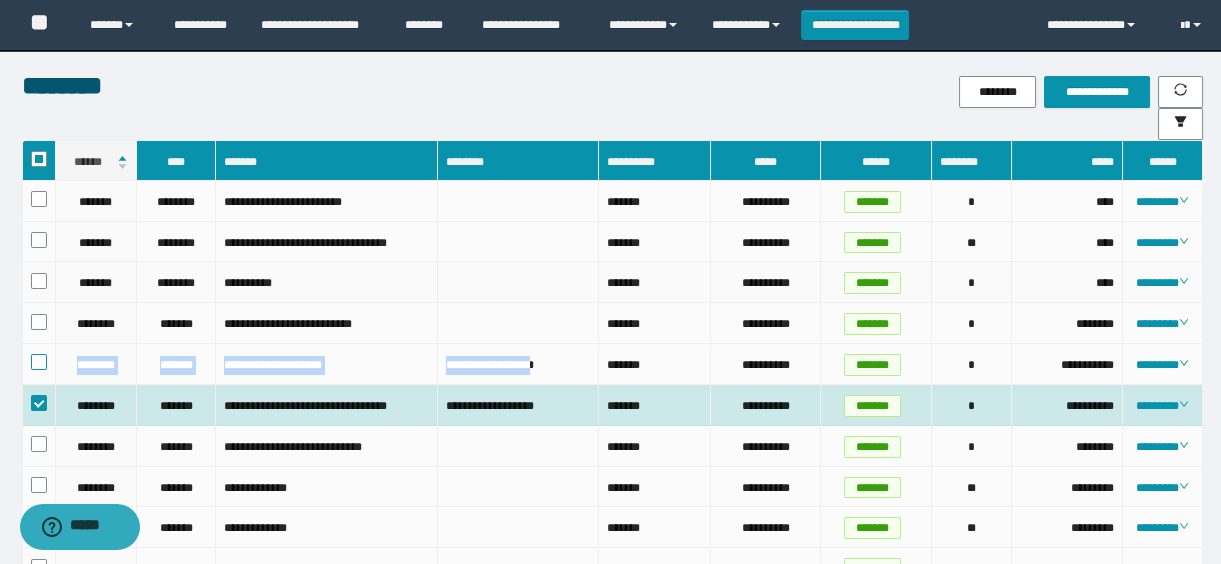 scroll, scrollTop: 90, scrollLeft: 0, axis: vertical 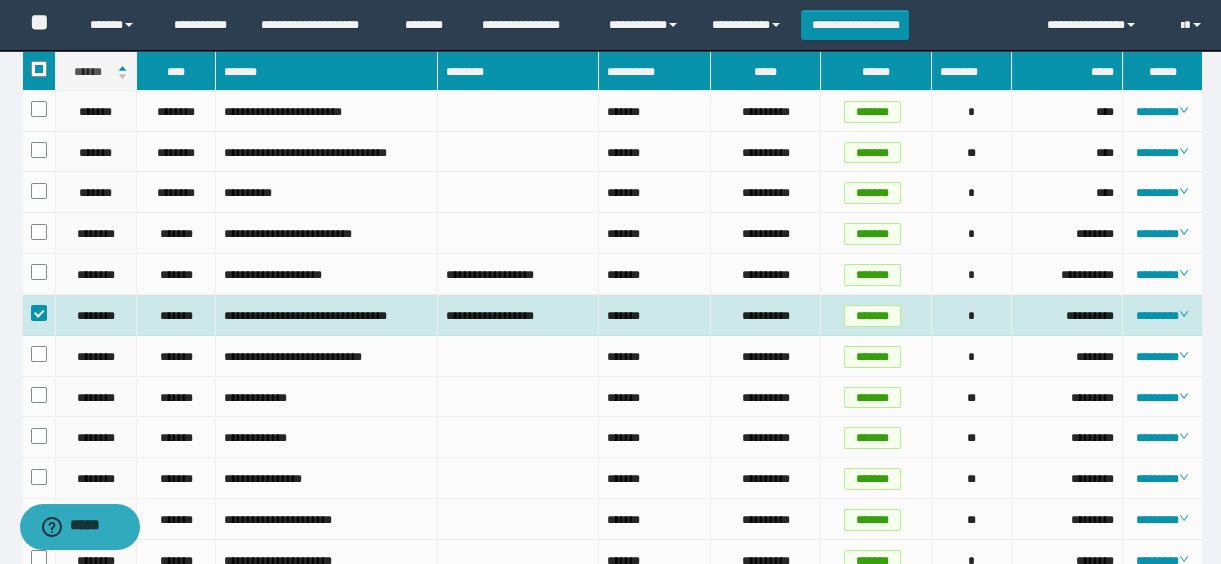 click on "********" at bounding box center (97, 315) 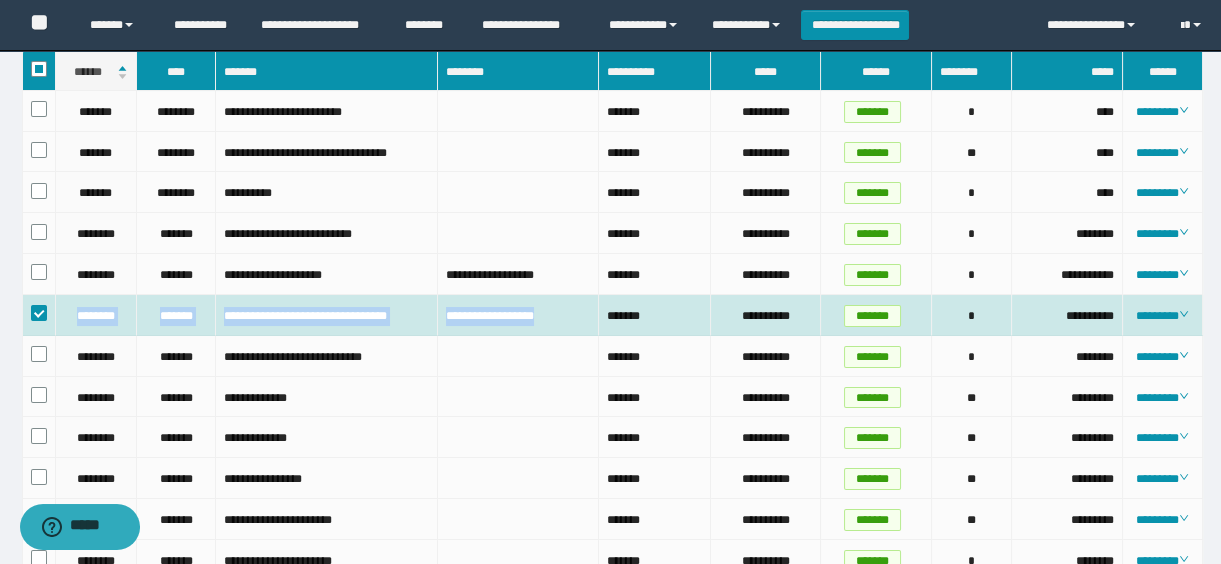 drag, startPoint x: 70, startPoint y: 321, endPoint x: 568, endPoint y: 343, distance: 498.48572 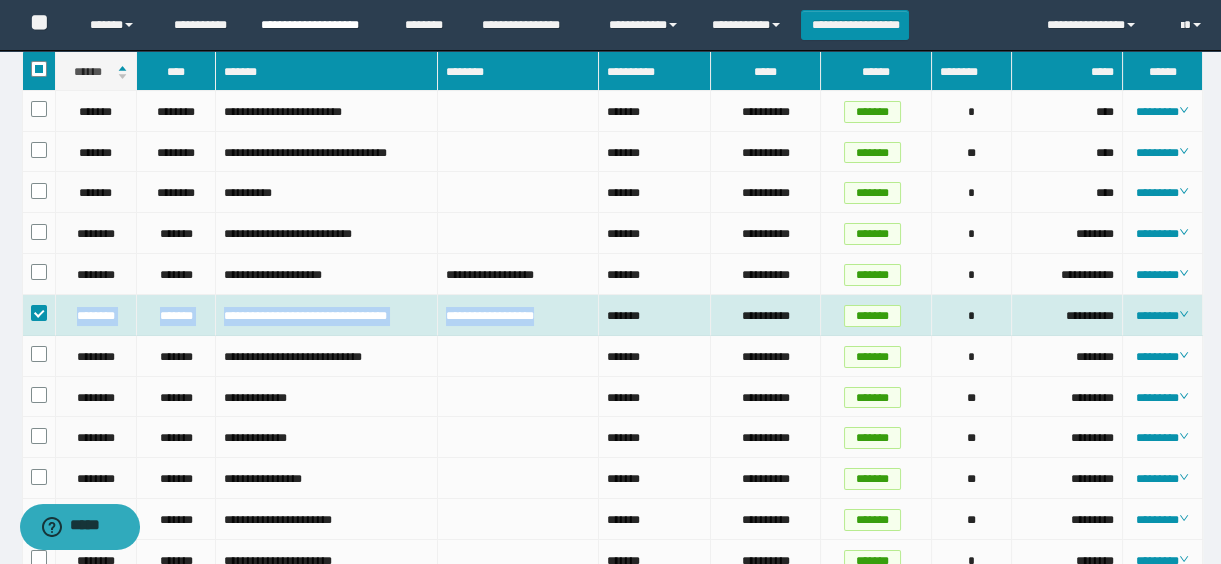 copy on "[FIRST] [LAST] [STREET] [CITY] [STATE]" 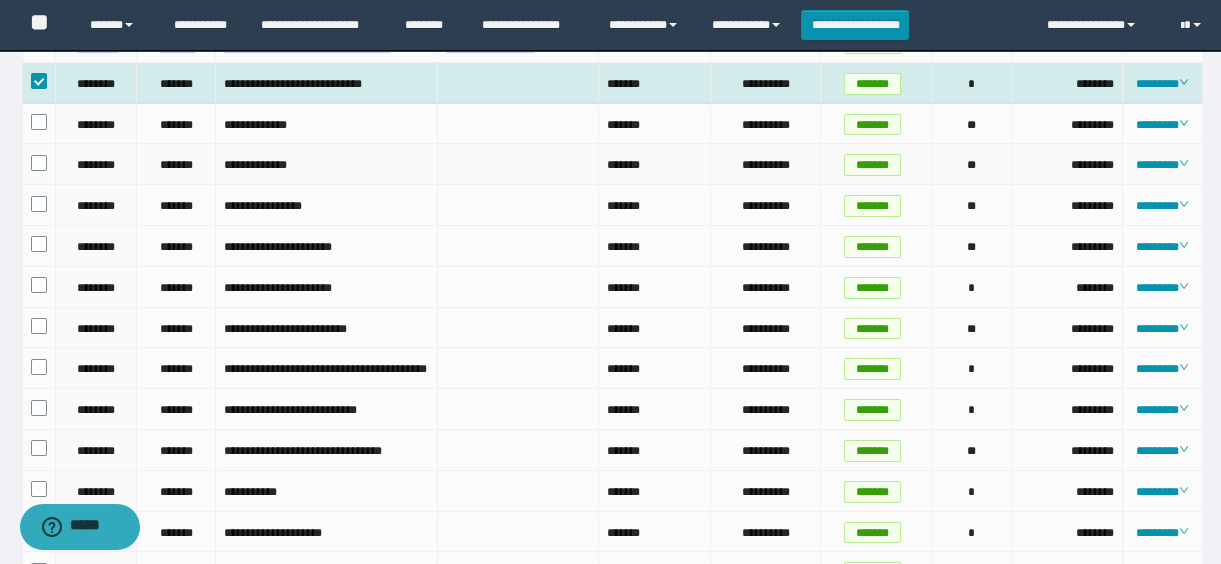 scroll, scrollTop: 272, scrollLeft: 0, axis: vertical 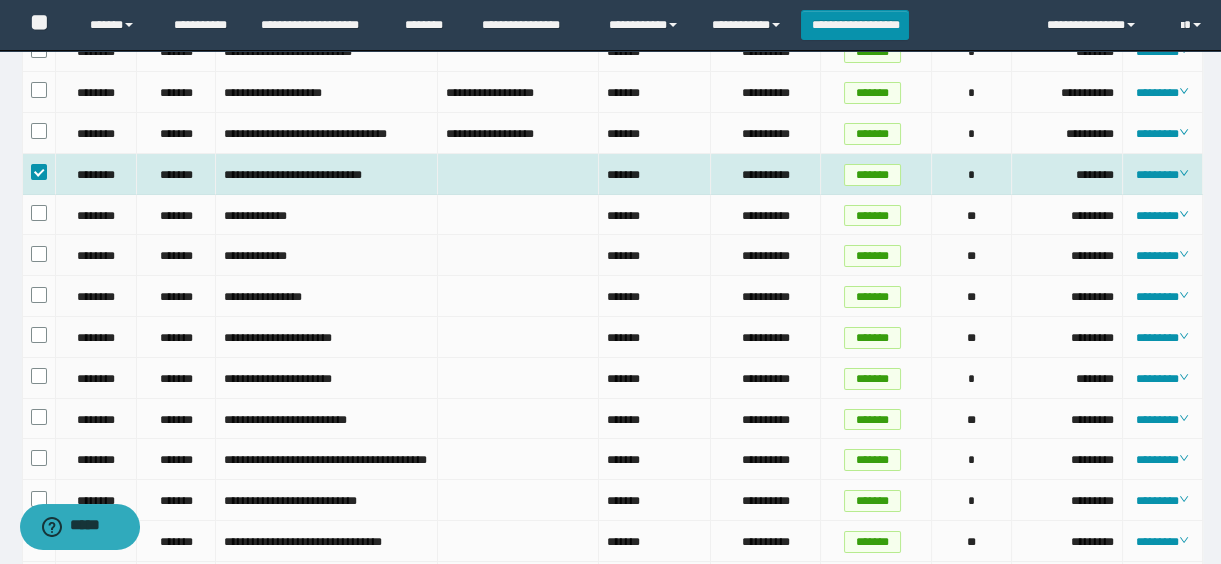 click on "**********" at bounding box center [327, 255] 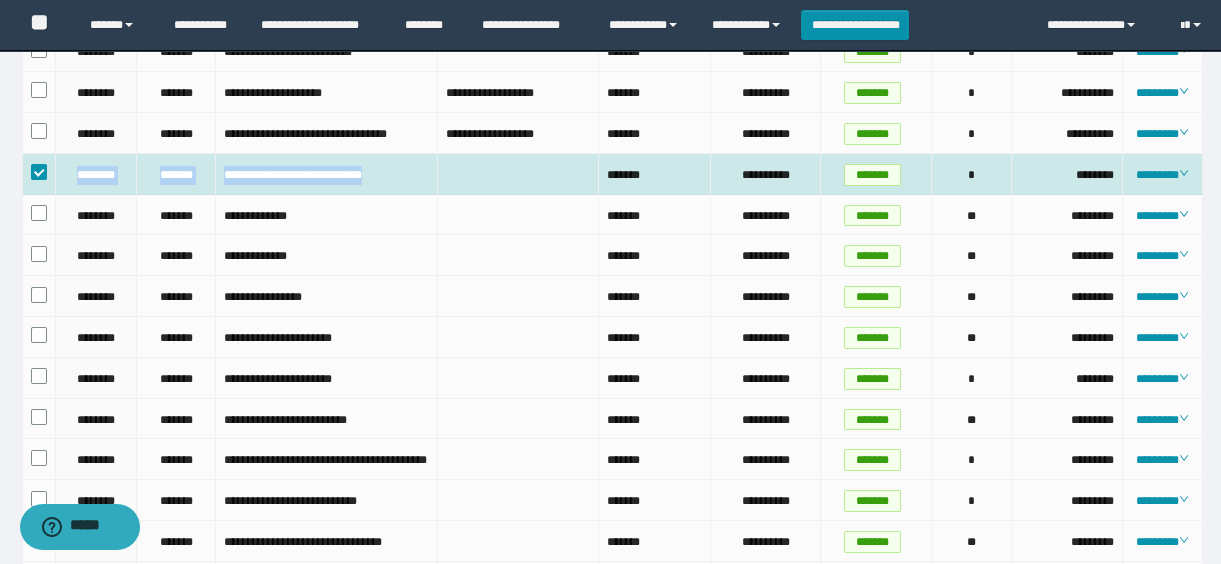 drag, startPoint x: 73, startPoint y: 197, endPoint x: 513, endPoint y: 180, distance: 440.32828 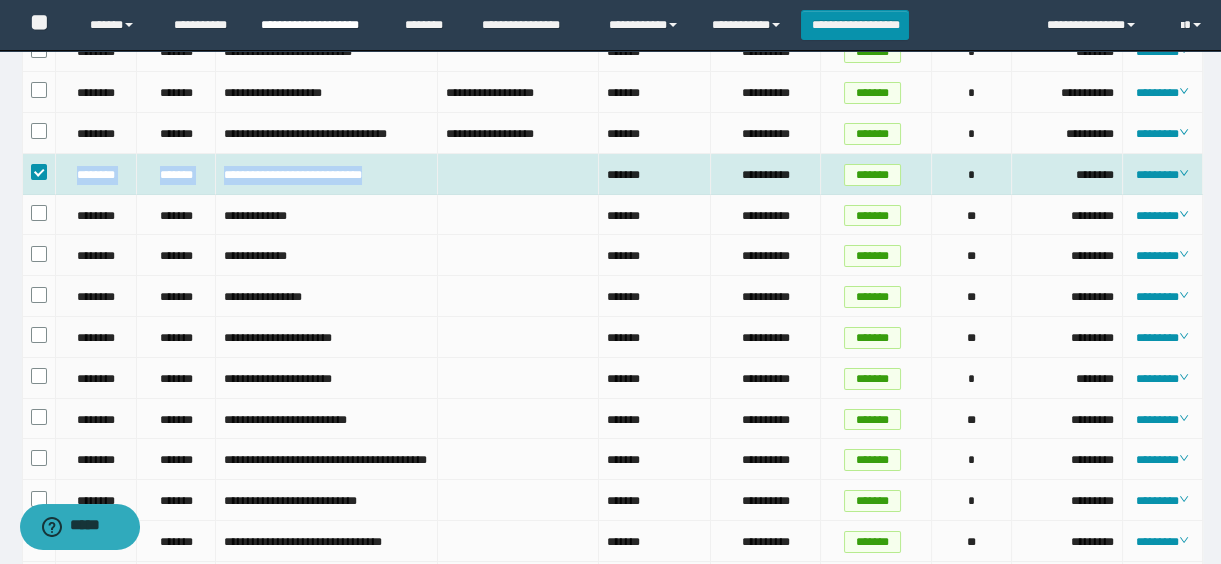 copy on "[FIRST] [LAST] [STREET]" 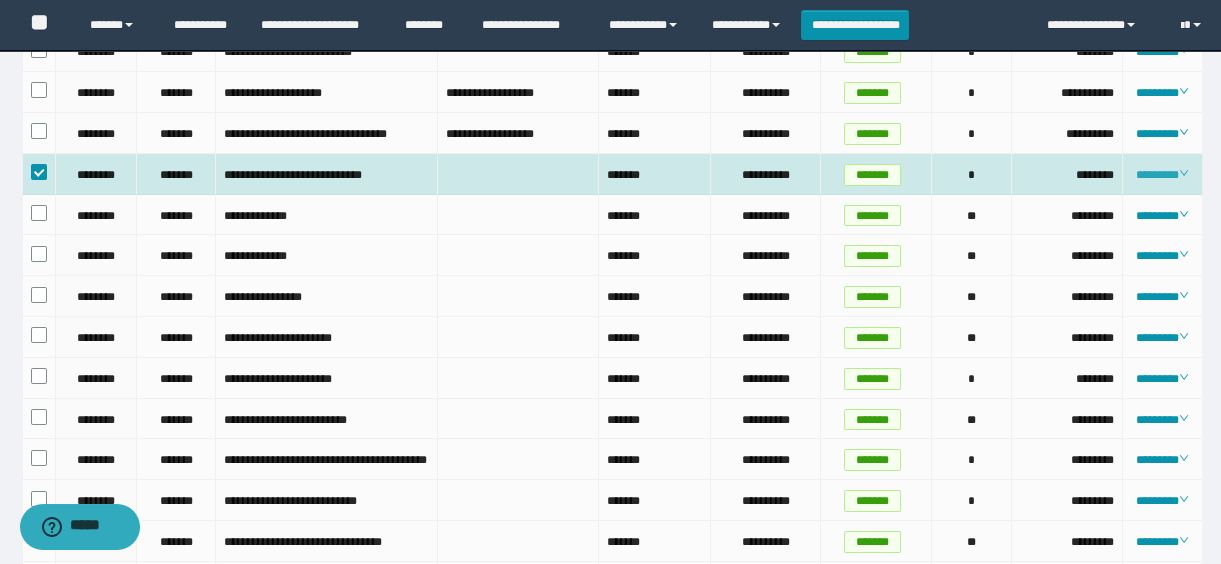 click on "********" at bounding box center [1162, 175] 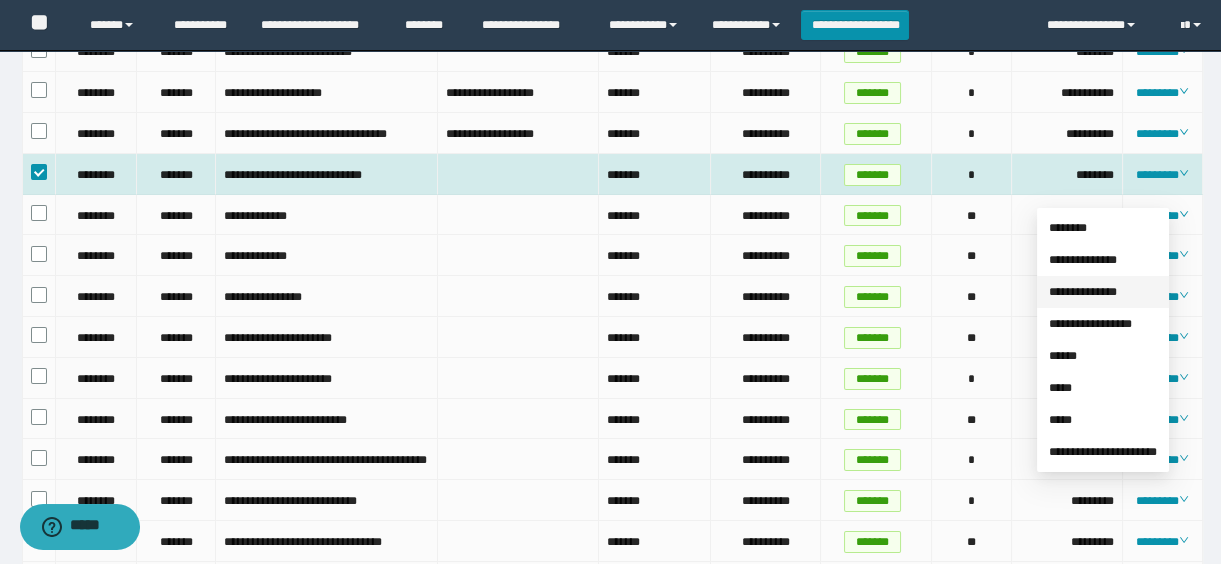click on "**********" at bounding box center [1083, 292] 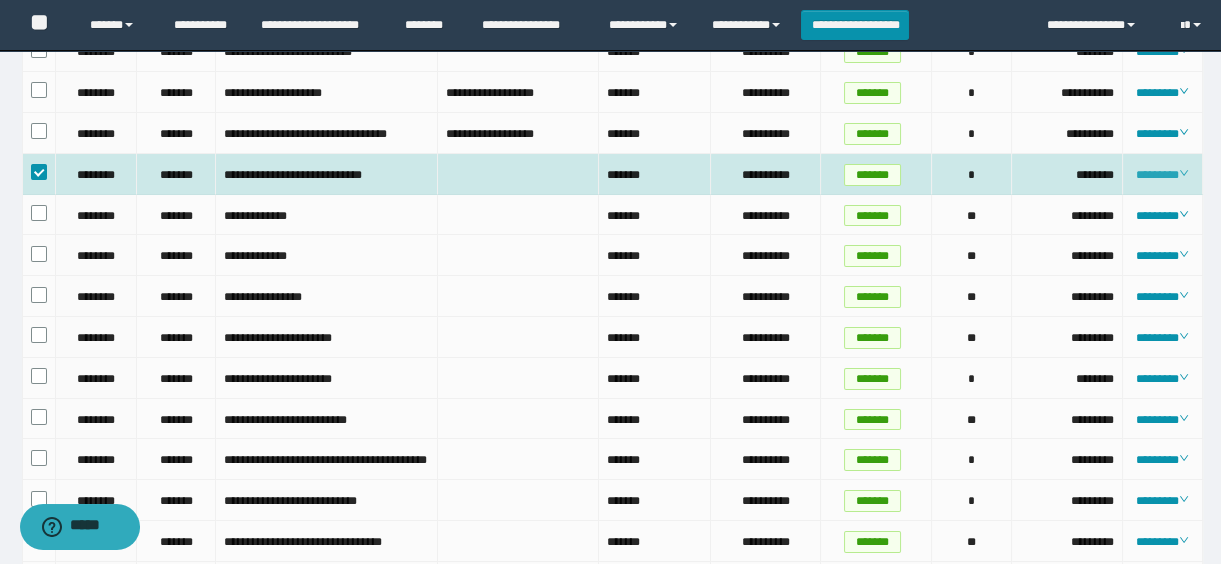 click on "********" at bounding box center (1162, 175) 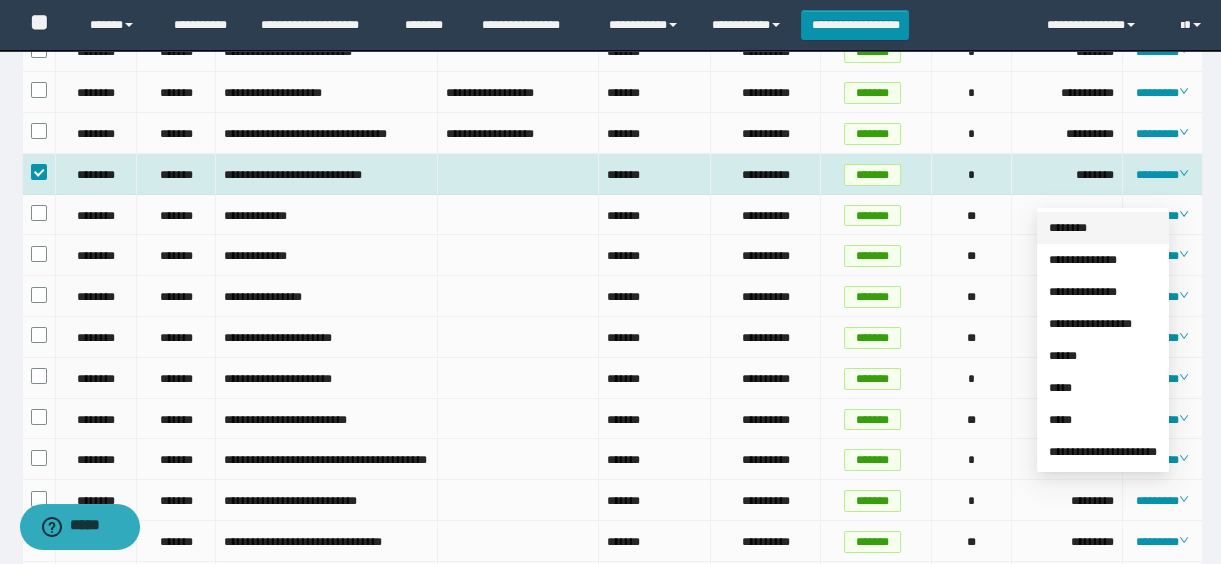 click on "********" at bounding box center [1068, 228] 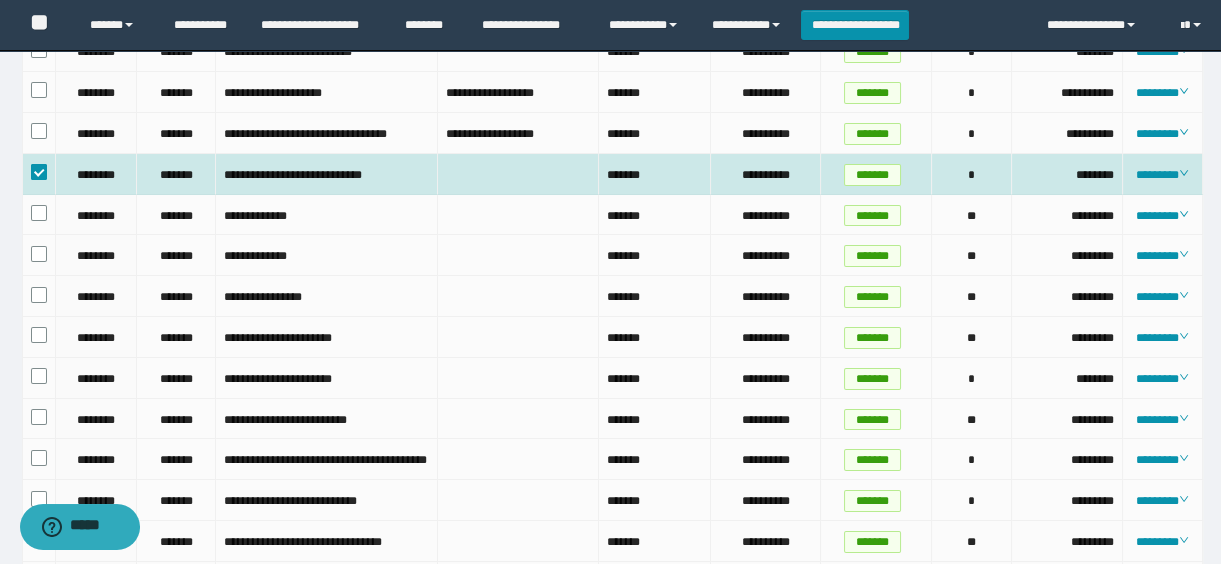 click at bounding box center (39, 172) 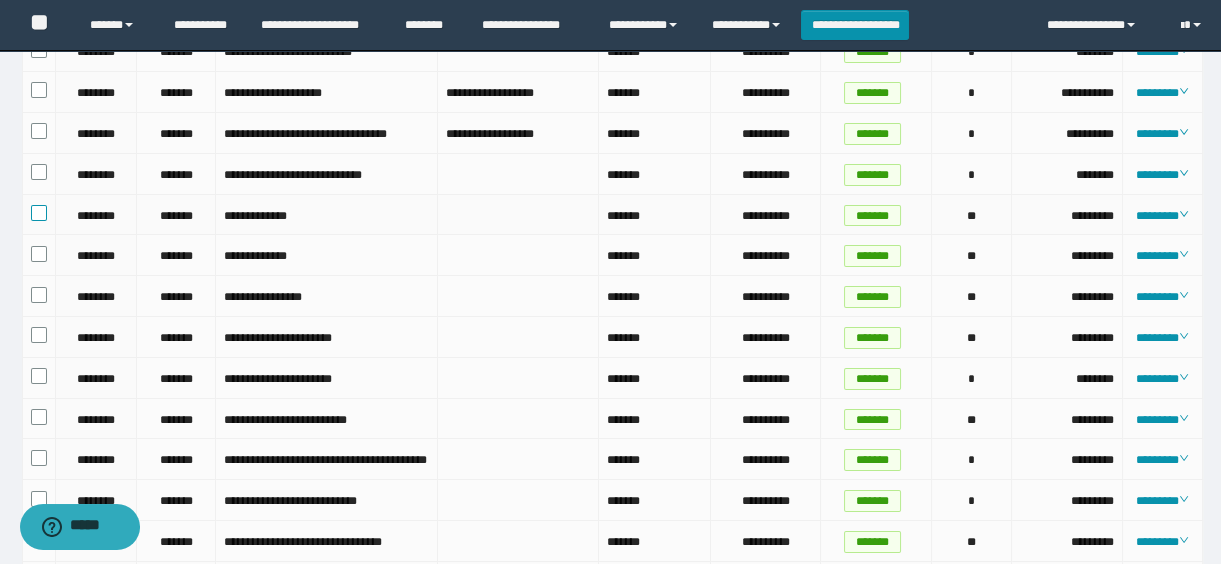 click at bounding box center (39, 213) 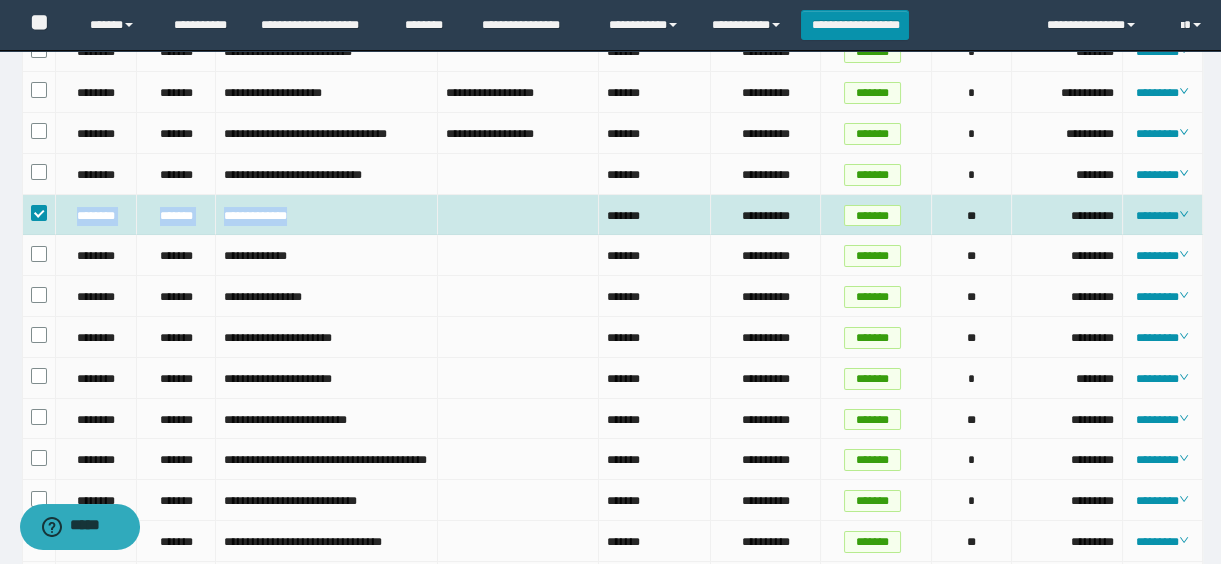 drag, startPoint x: 61, startPoint y: 237, endPoint x: 378, endPoint y: 235, distance: 317.00632 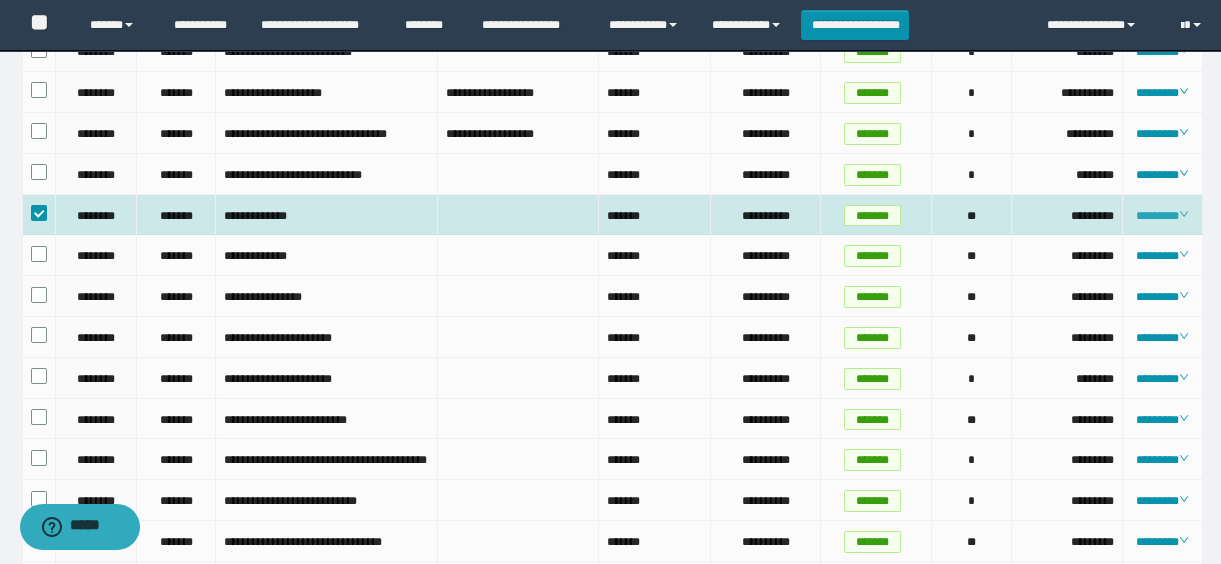 click on "********" at bounding box center [1162, 216] 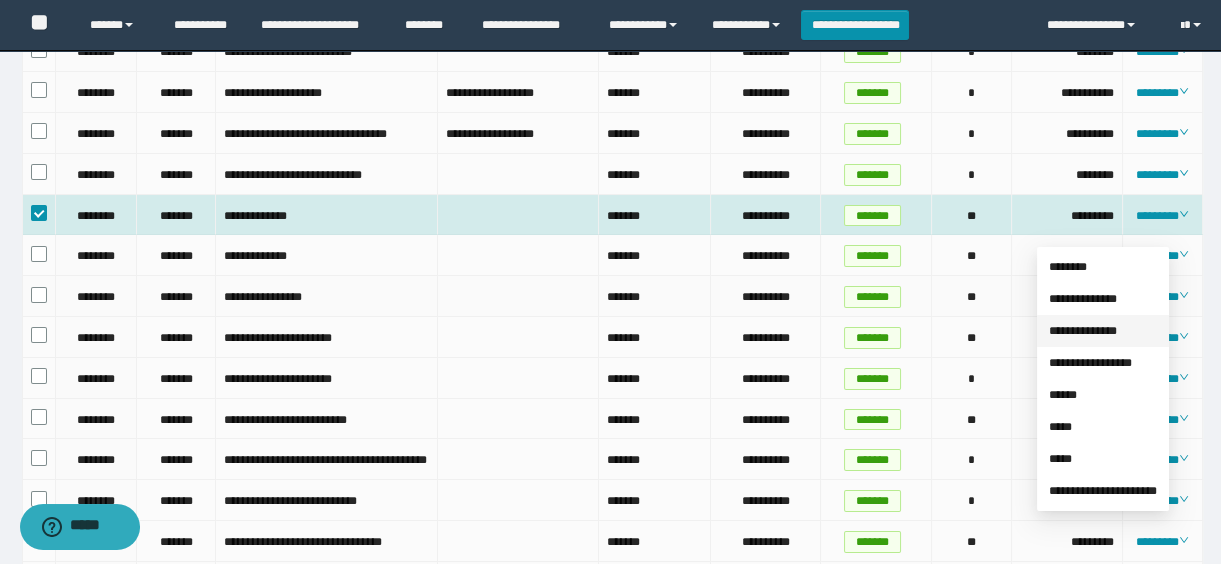 drag, startPoint x: 1106, startPoint y: 334, endPoint x: 1101, endPoint y: 295, distance: 39.319206 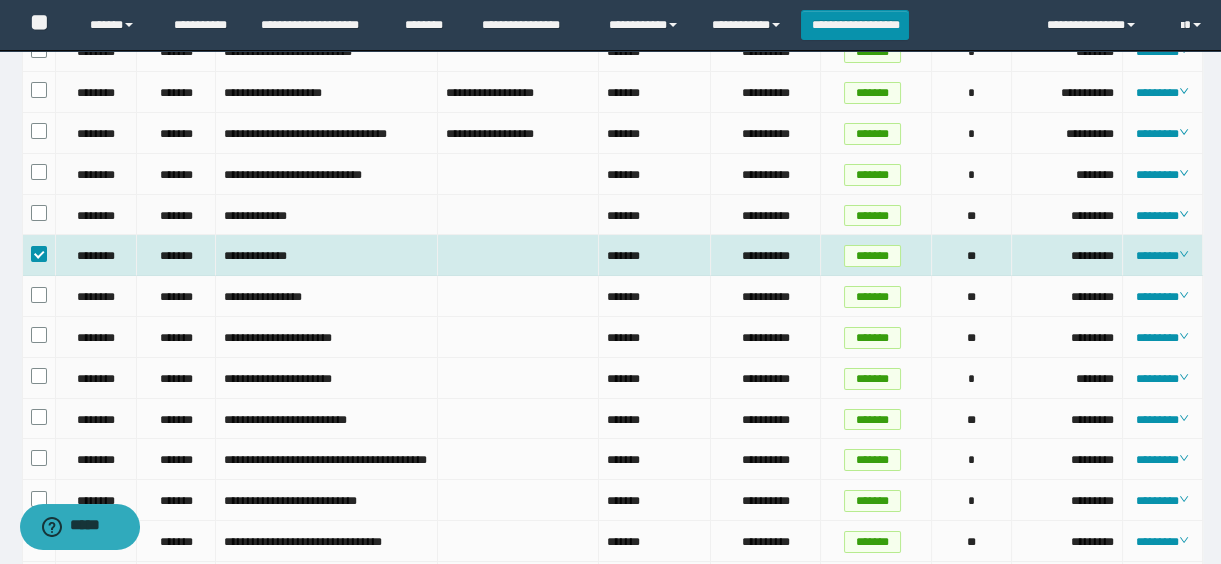 scroll, scrollTop: 363, scrollLeft: 0, axis: vertical 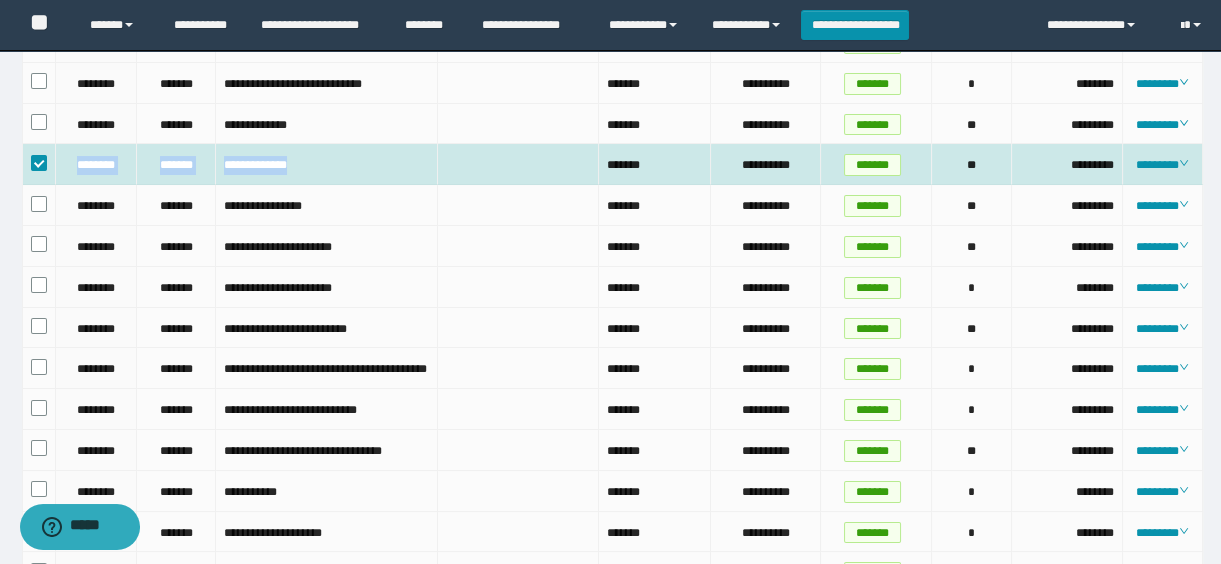 drag, startPoint x: 99, startPoint y: 186, endPoint x: 367, endPoint y: 185, distance: 268.00186 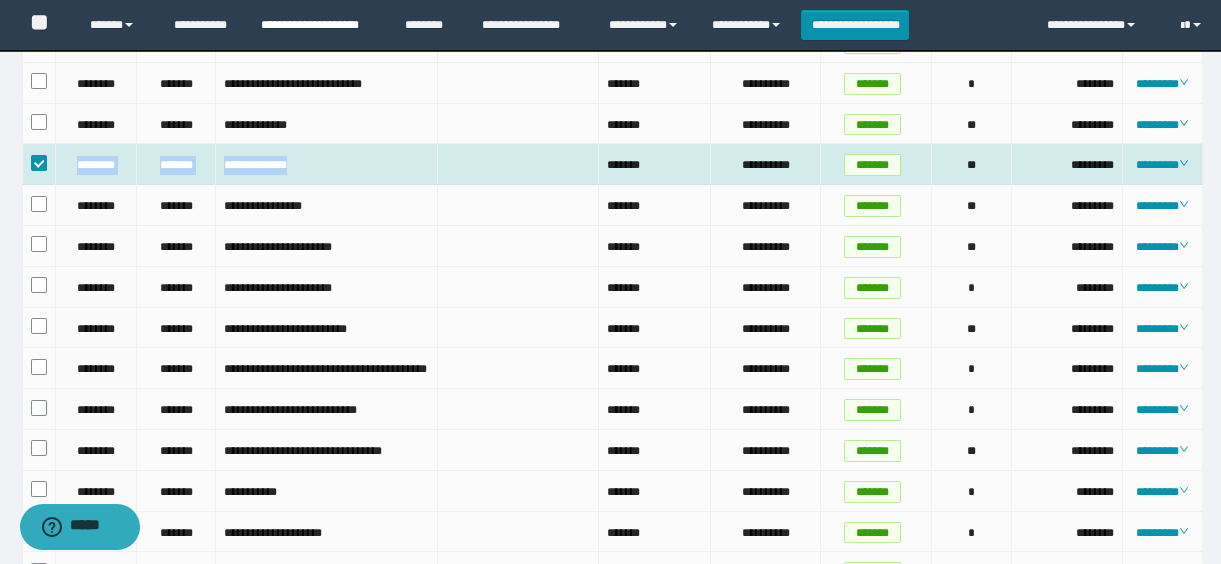 copy on "[FIRST] [LAST] [STREET]" 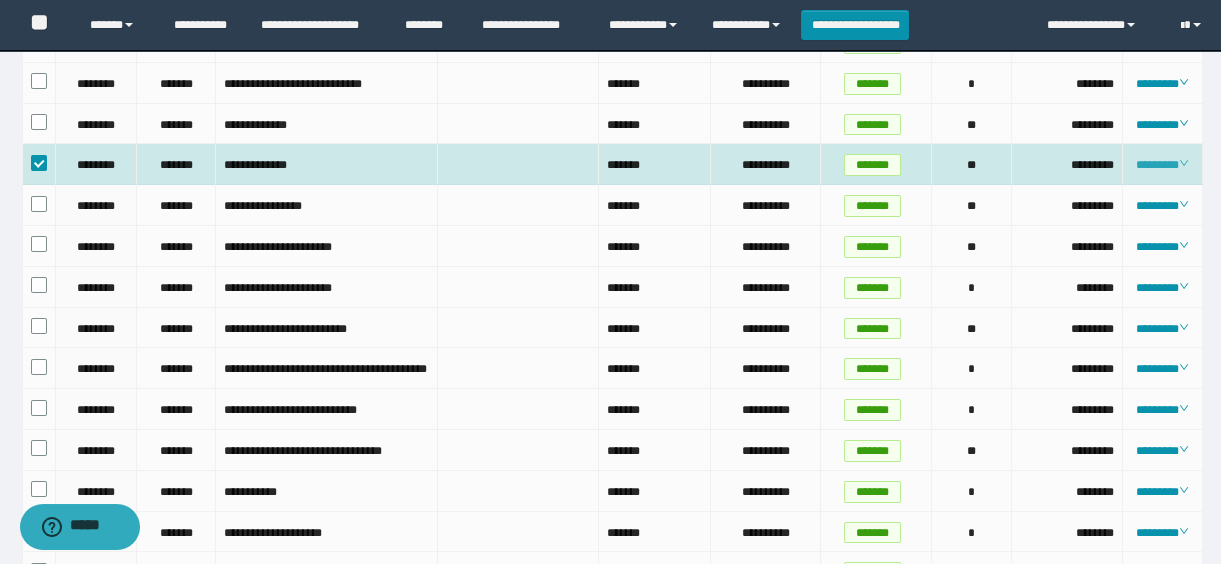 click on "********" at bounding box center [1162, 165] 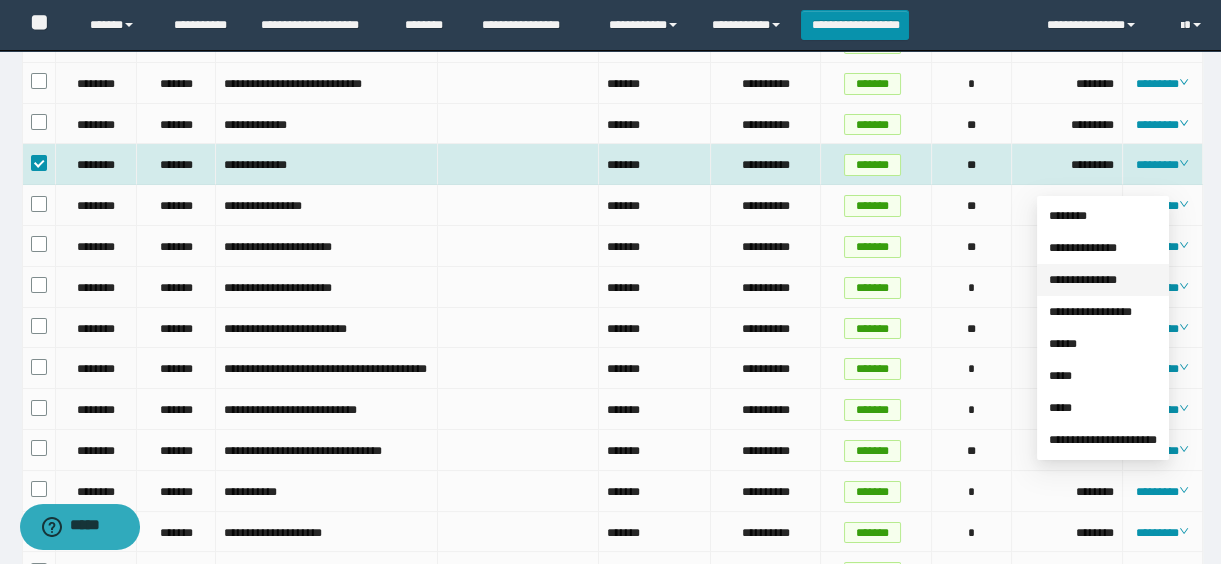 click on "**********" at bounding box center [1083, 280] 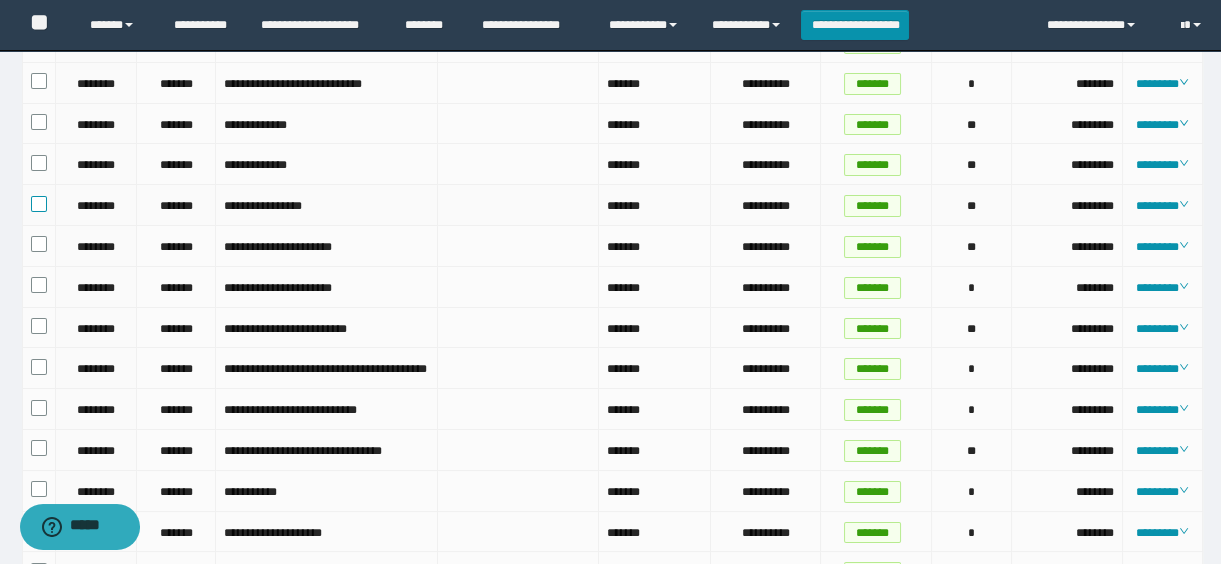 click at bounding box center (39, 204) 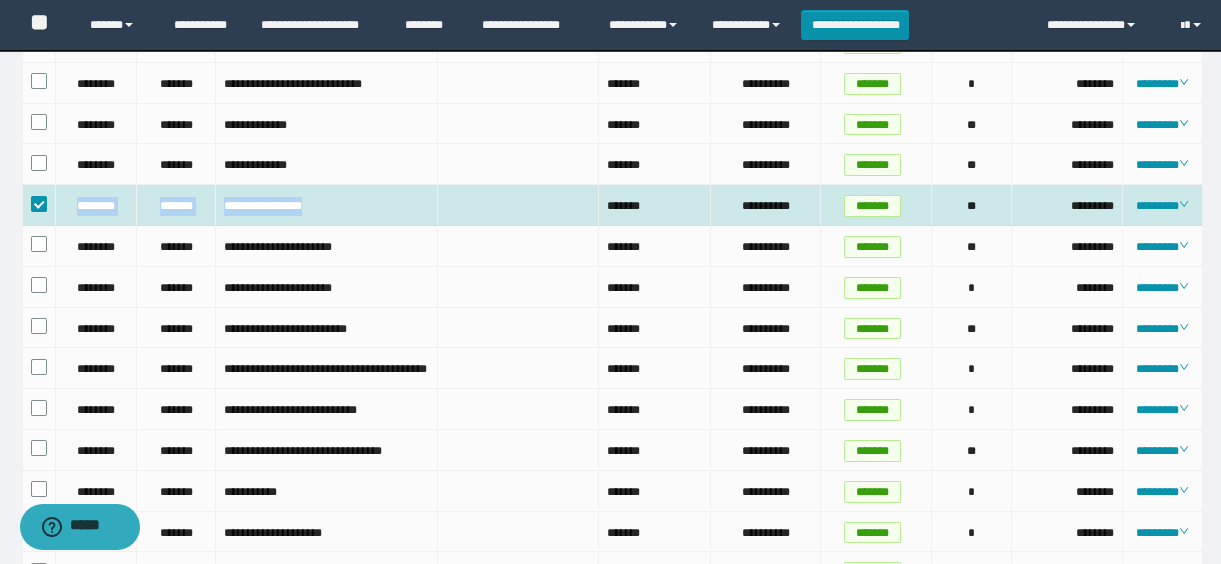 drag, startPoint x: 69, startPoint y: 219, endPoint x: 354, endPoint y: 230, distance: 285.2122 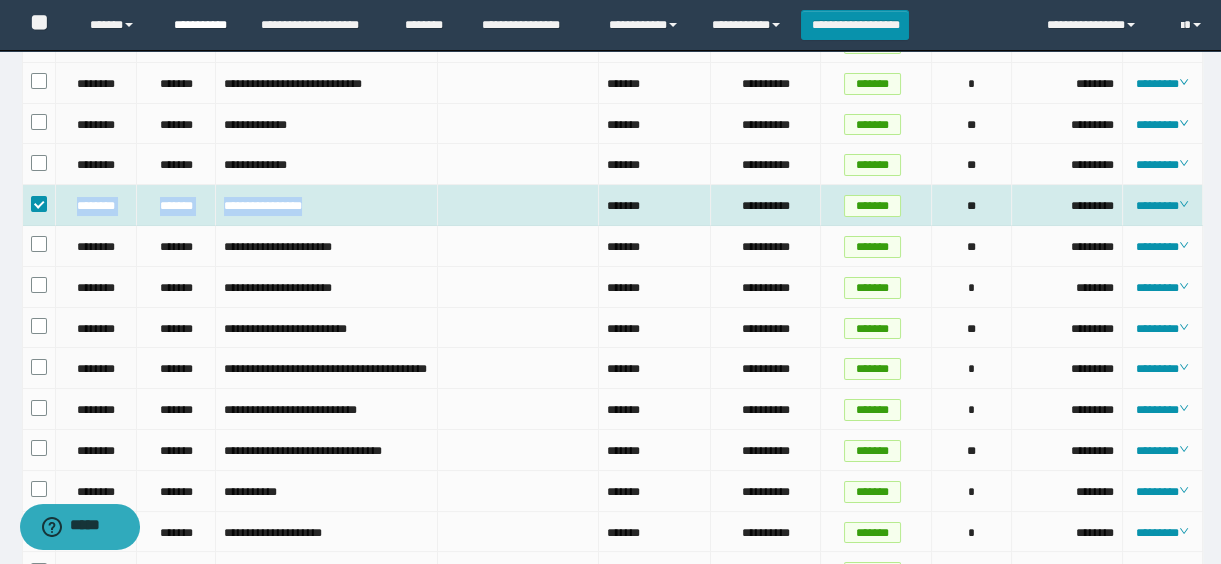 copy on "**********" 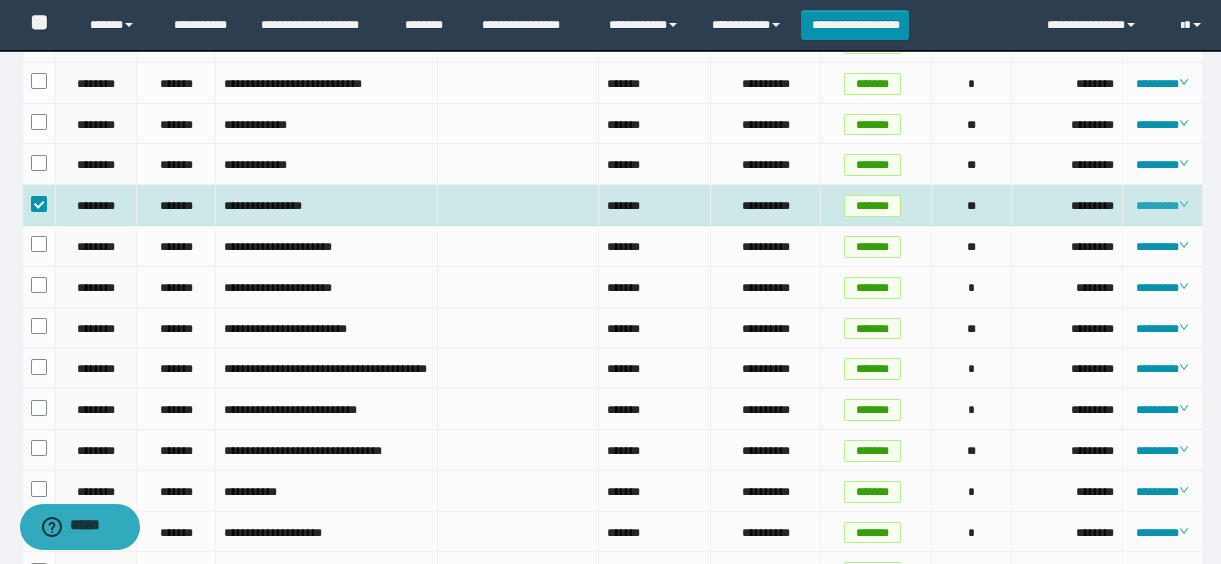 click on "********" at bounding box center [1162, 206] 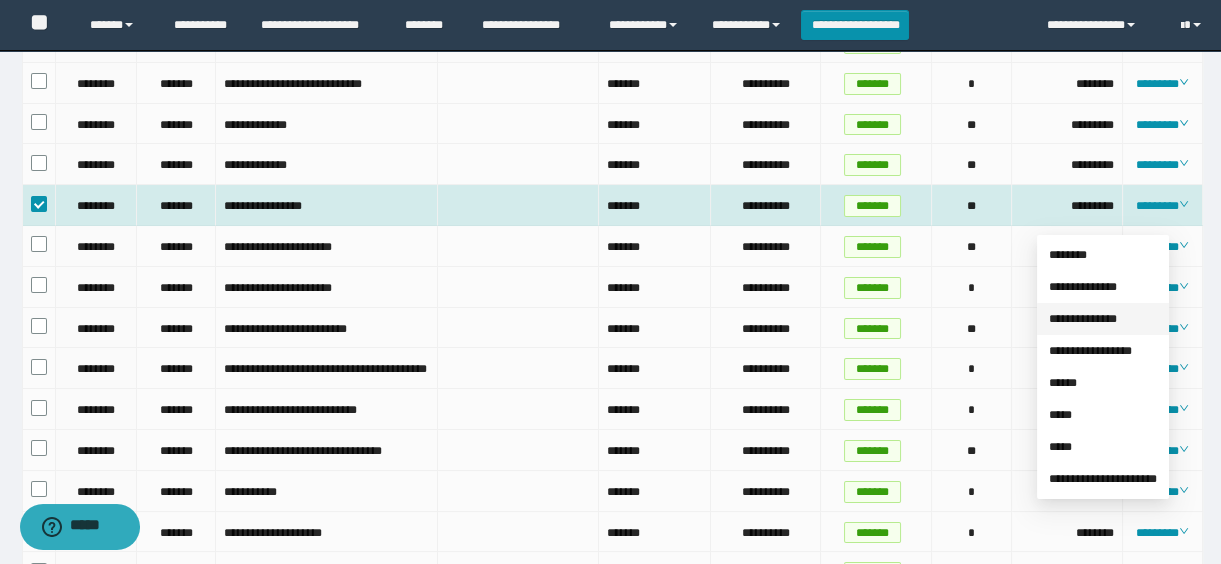 drag, startPoint x: 1108, startPoint y: 320, endPoint x: 493, endPoint y: 57, distance: 668.8752 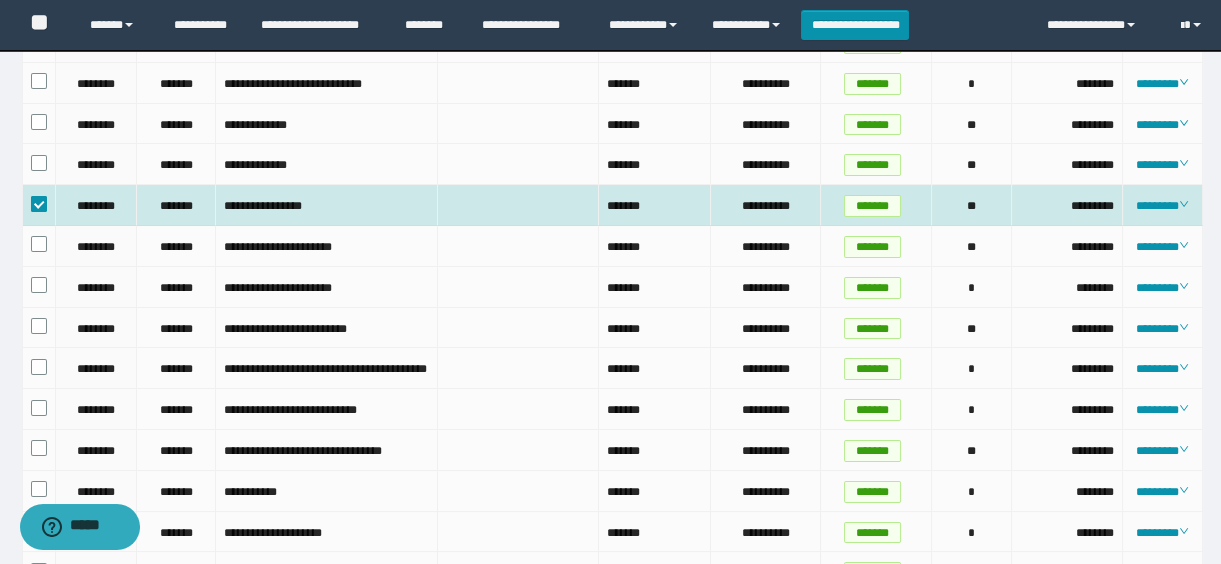 click at bounding box center (39, 204) 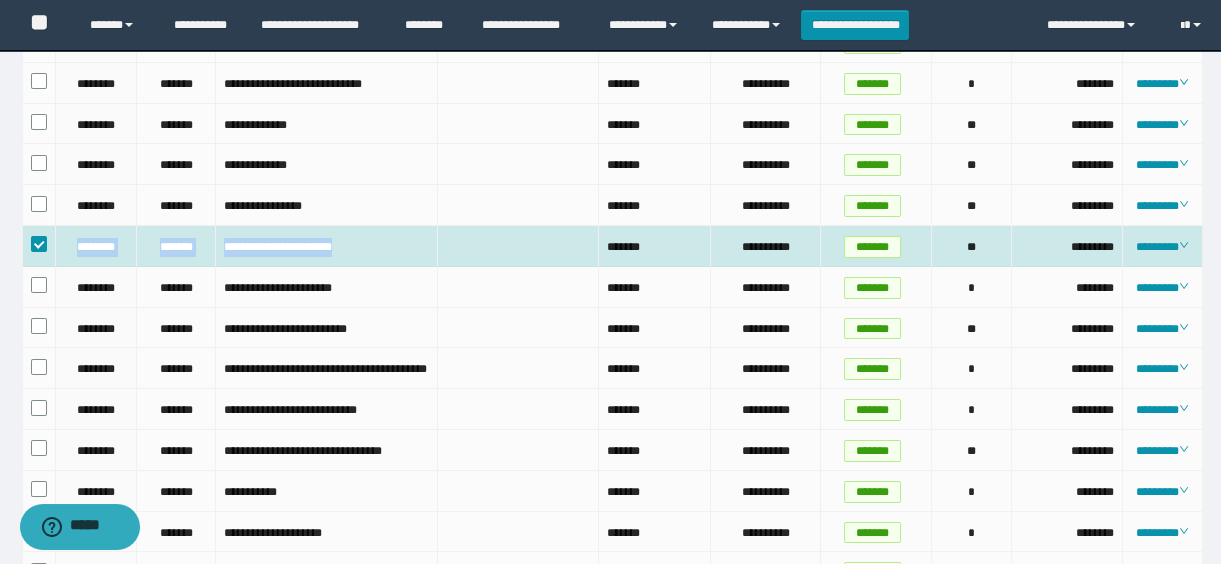 drag, startPoint x: 73, startPoint y: 261, endPoint x: 364, endPoint y: 275, distance: 291.33658 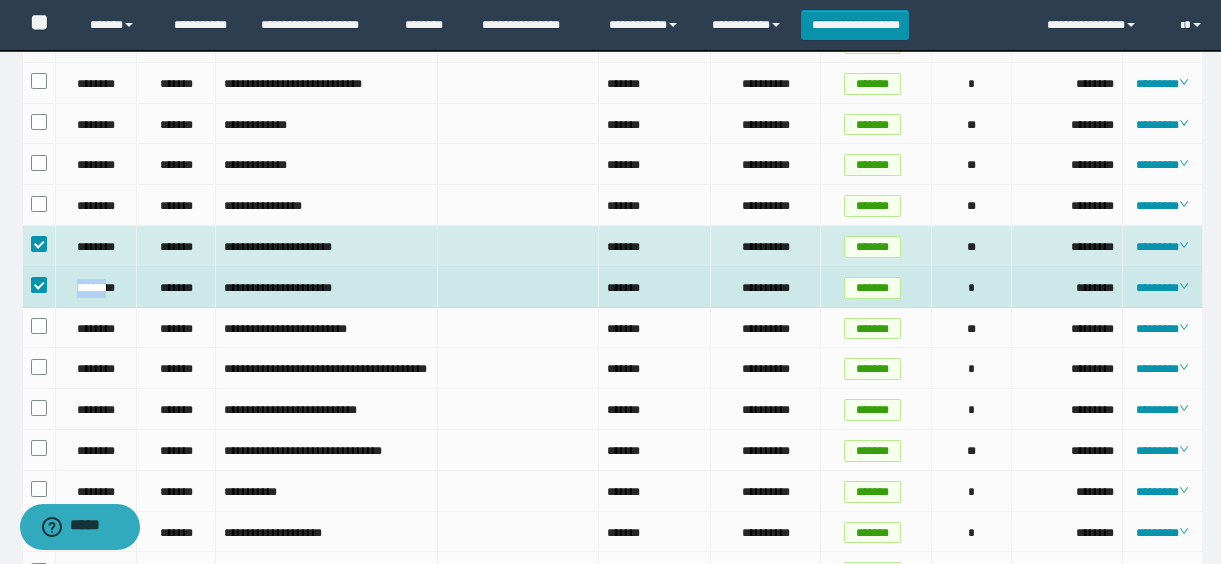 drag, startPoint x: 62, startPoint y: 302, endPoint x: 109, endPoint y: 305, distance: 47.095646 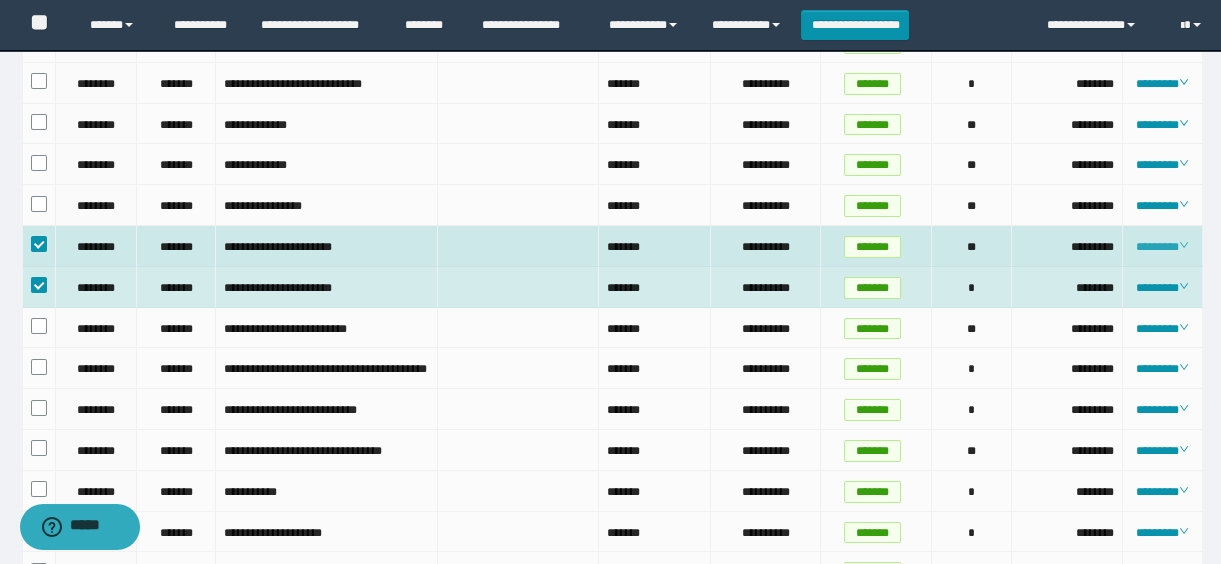 click on "********" at bounding box center [1162, 247] 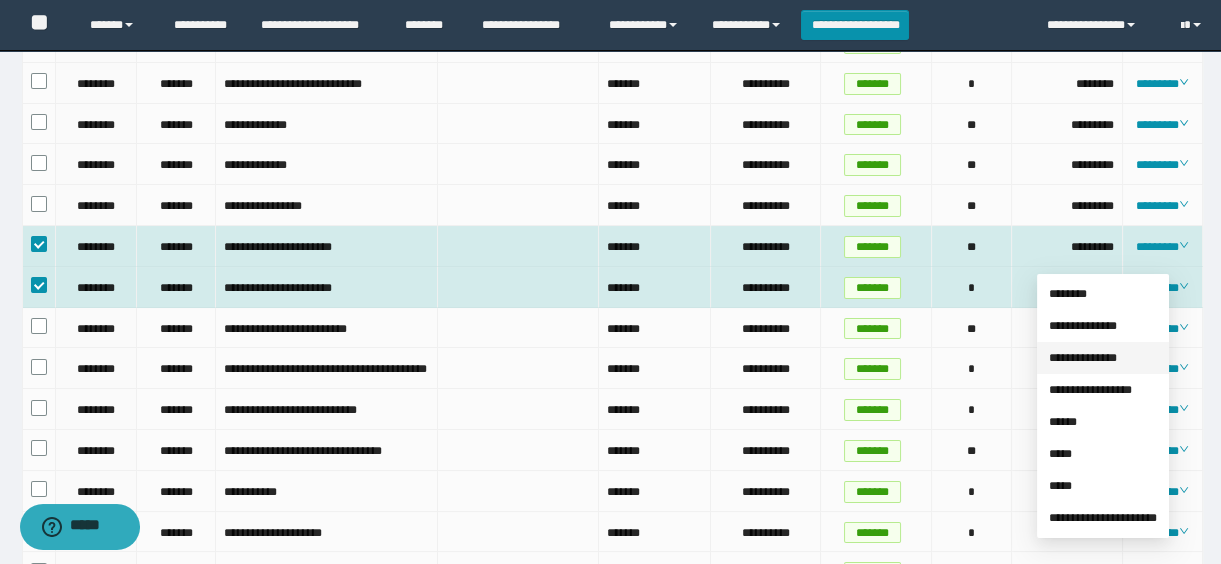 drag, startPoint x: 1113, startPoint y: 352, endPoint x: 1227, endPoint y: 300, distance: 125.299644 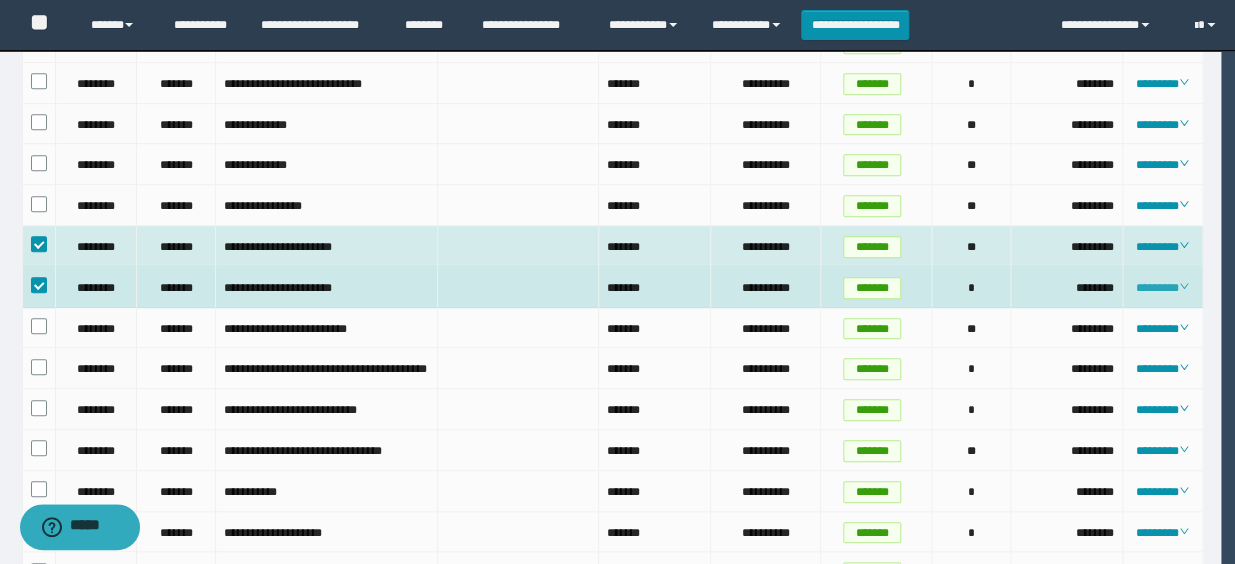 click on "********" at bounding box center (1162, 288) 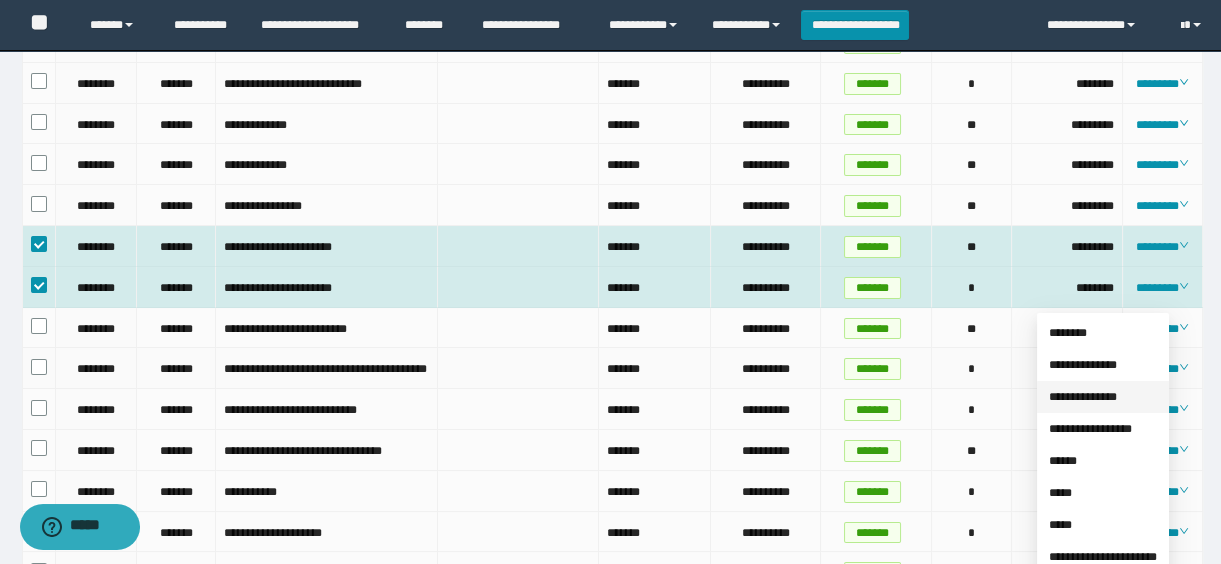 click on "**********" at bounding box center [1083, 397] 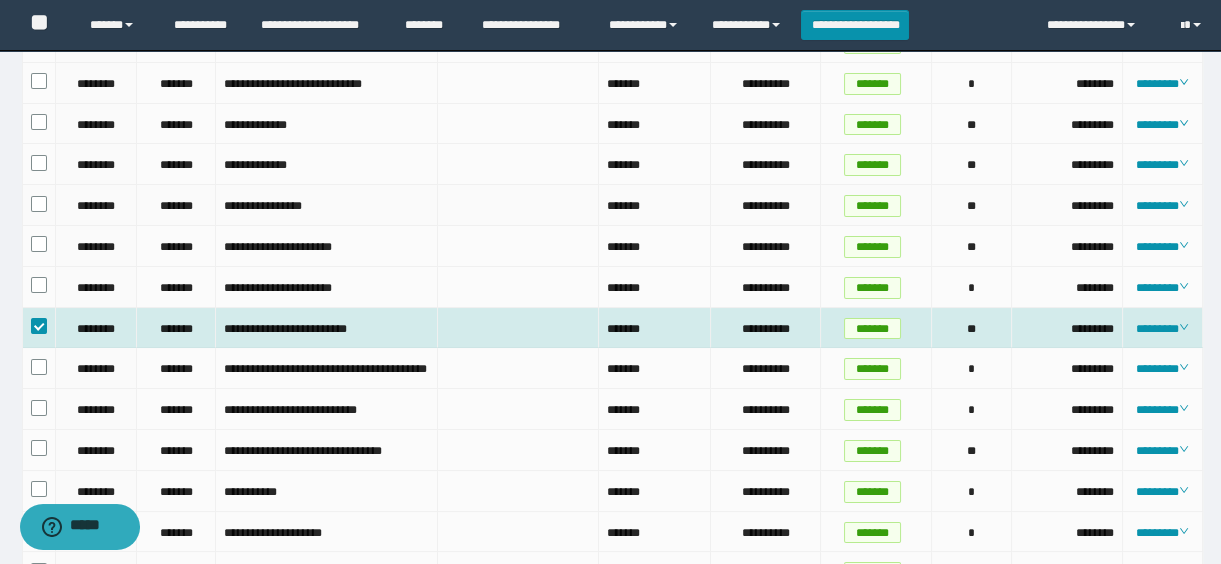scroll, scrollTop: 545, scrollLeft: 0, axis: vertical 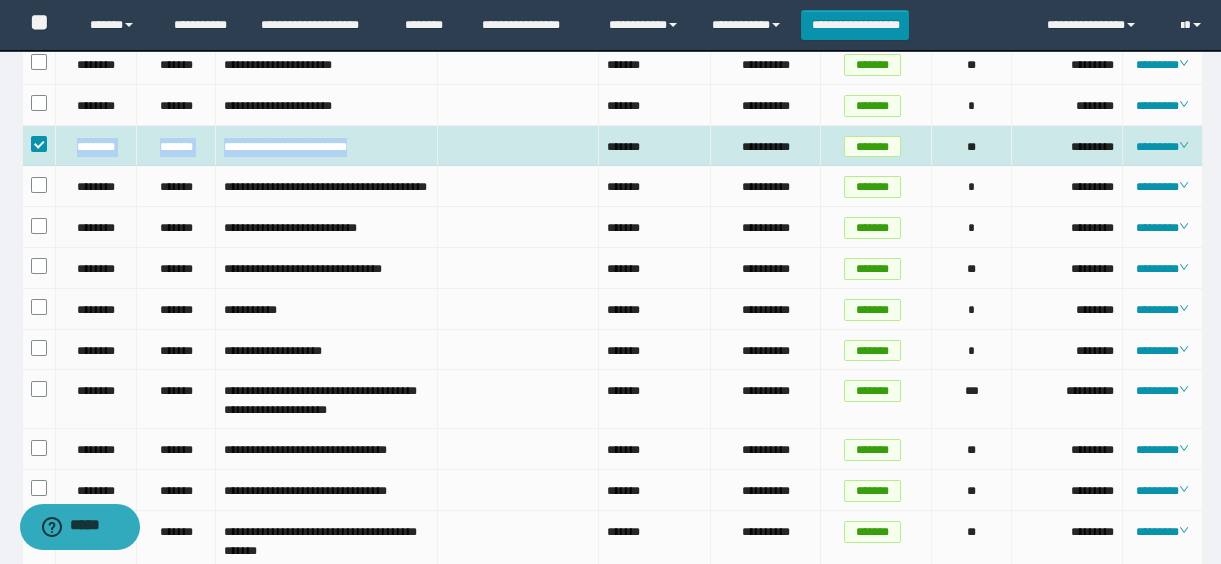 drag, startPoint x: 64, startPoint y: 161, endPoint x: 394, endPoint y: 170, distance: 330.1227 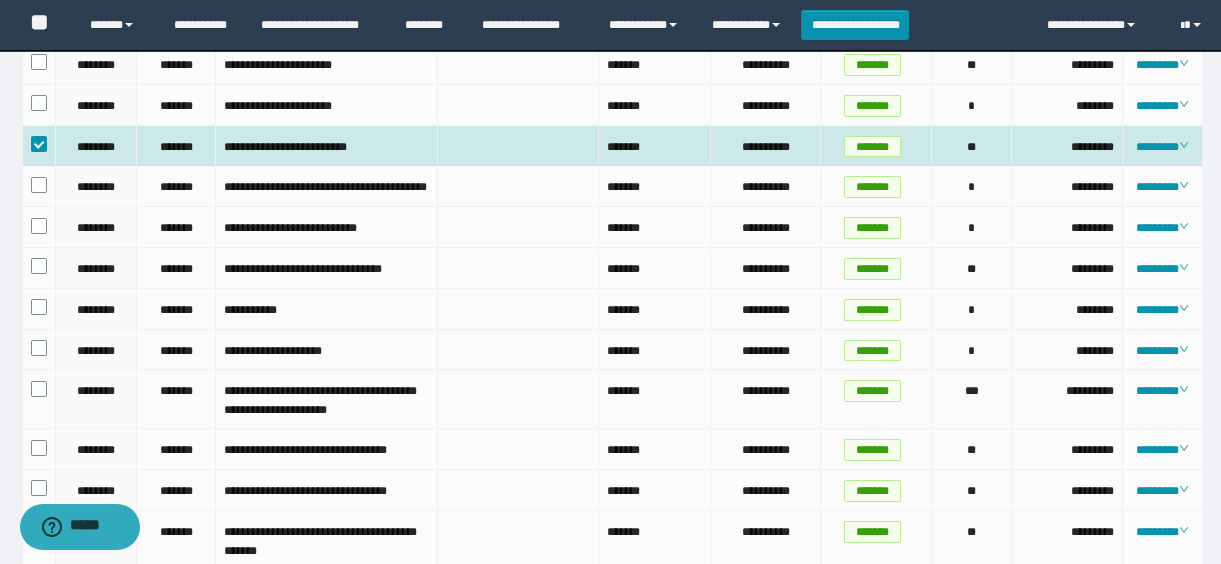 click on "********" at bounding box center (1163, 146) 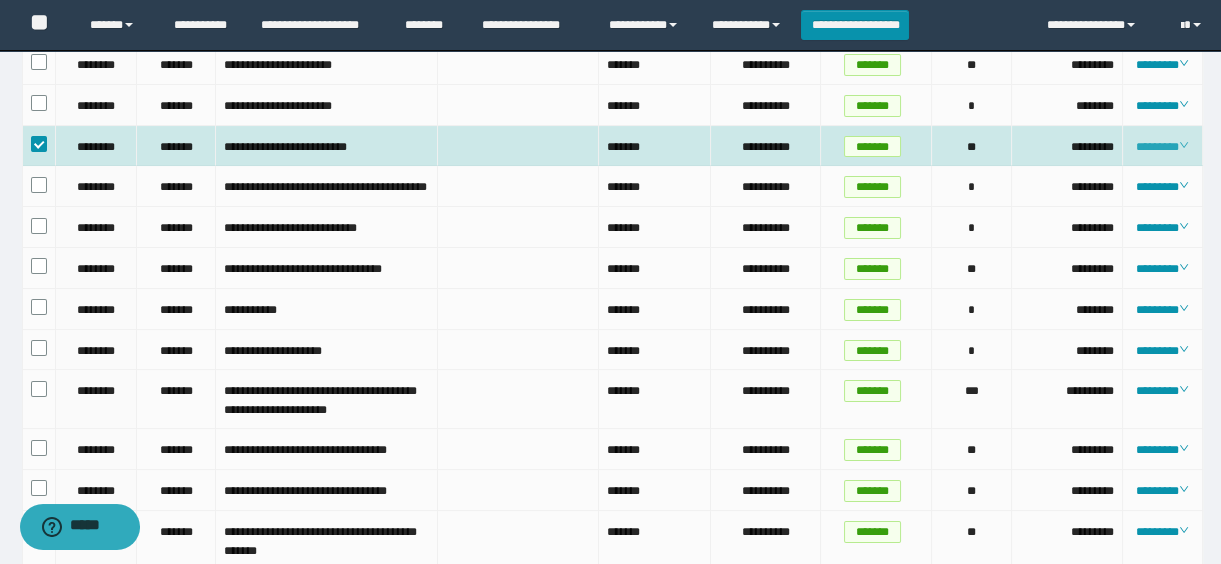 click on "********" at bounding box center (1162, 147) 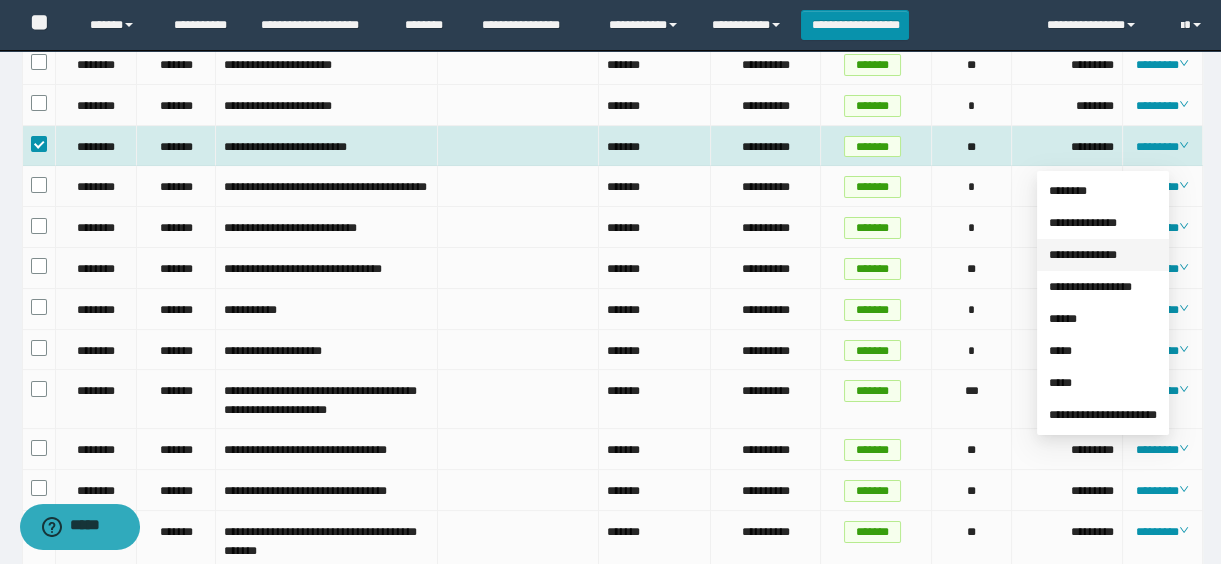 click on "**********" at bounding box center (1083, 255) 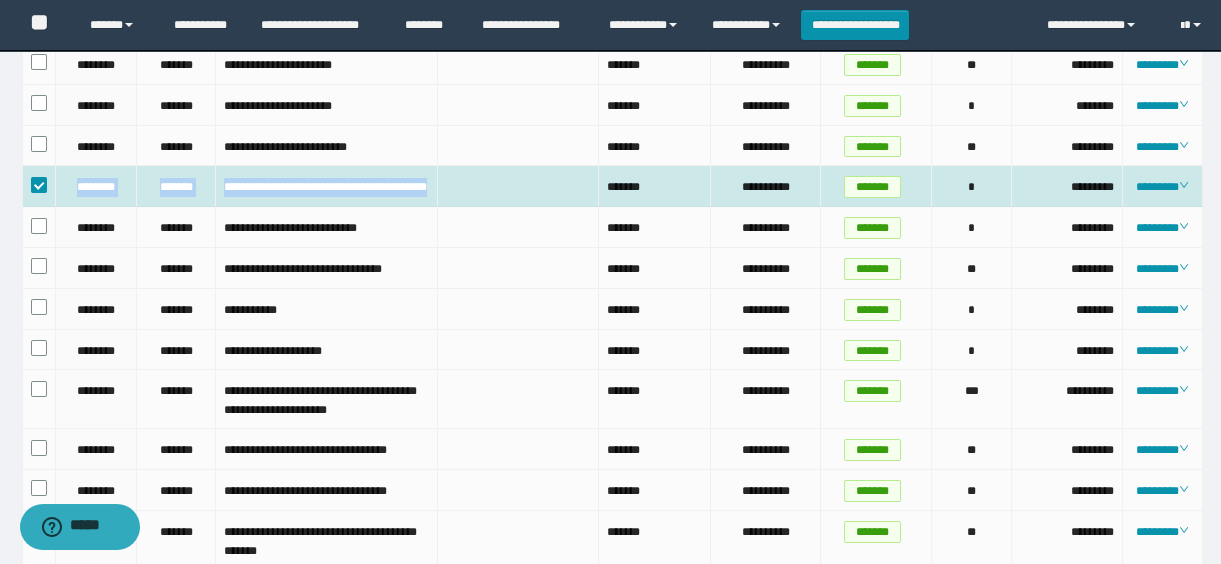 drag, startPoint x: 72, startPoint y: 199, endPoint x: 355, endPoint y: 223, distance: 284.01584 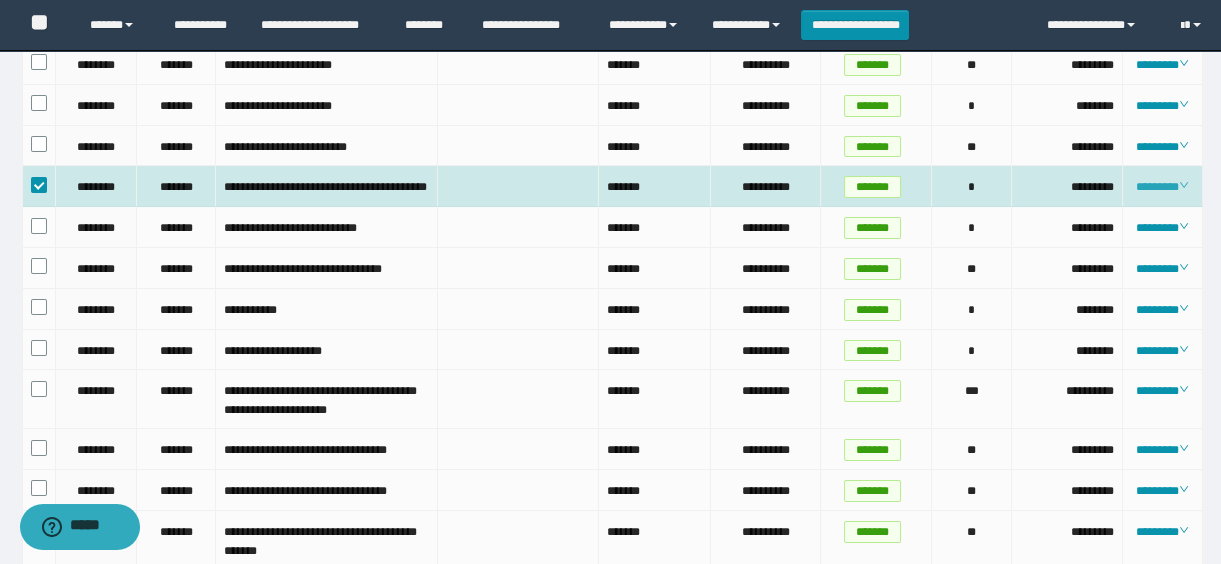 click on "********" at bounding box center [1162, 187] 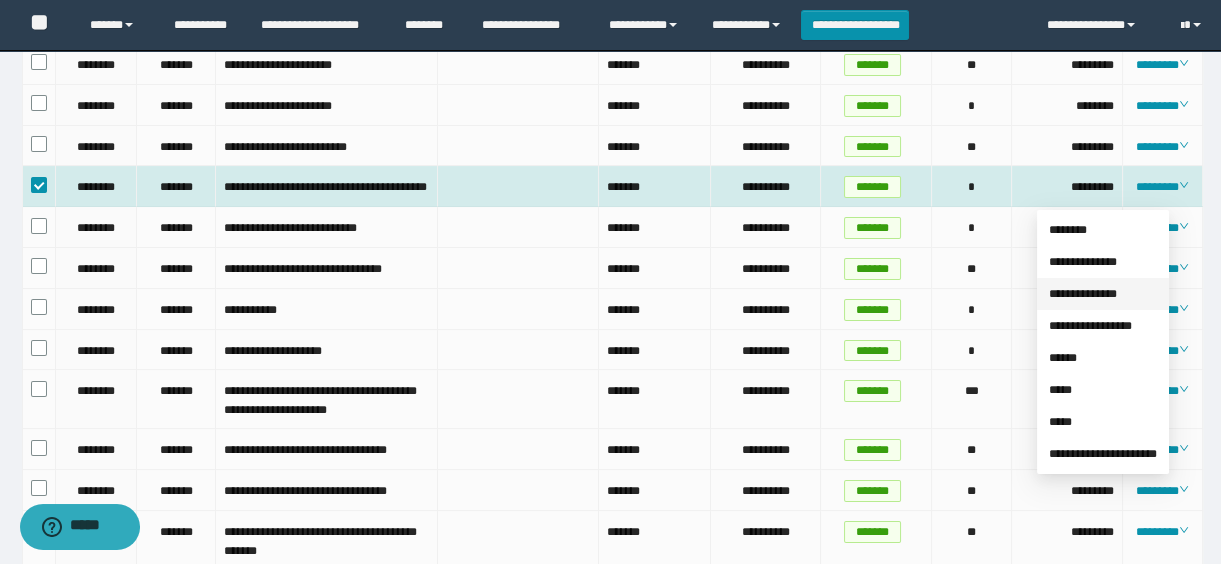 click on "**********" at bounding box center (1083, 294) 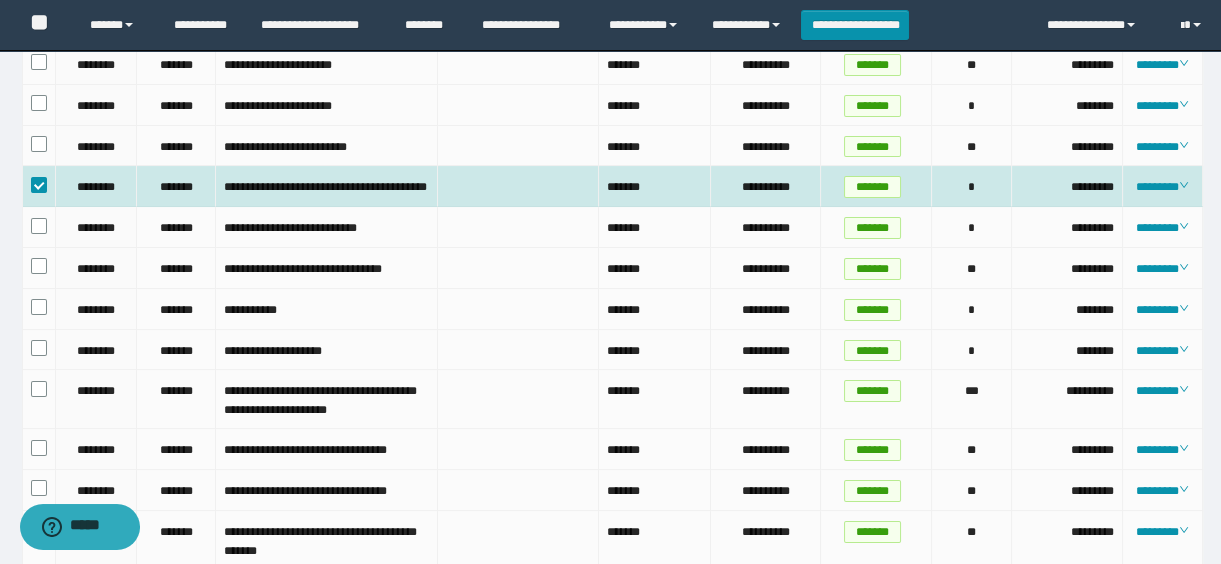 click at bounding box center (39, 185) 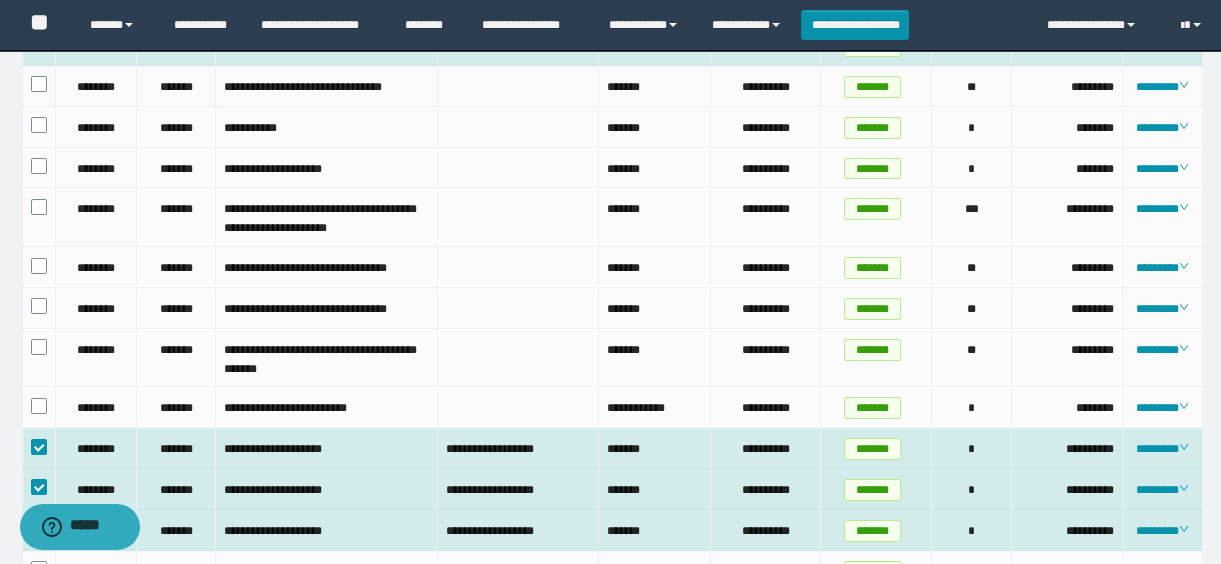 scroll, scrollTop: 636, scrollLeft: 0, axis: vertical 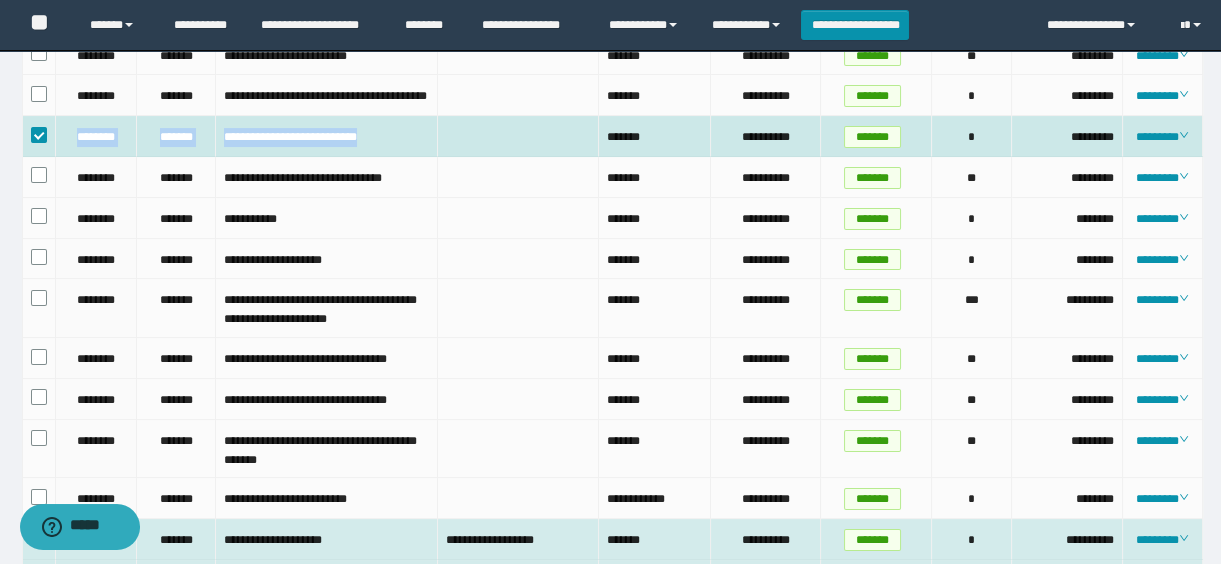drag, startPoint x: 70, startPoint y: 162, endPoint x: 430, endPoint y: 168, distance: 360.05 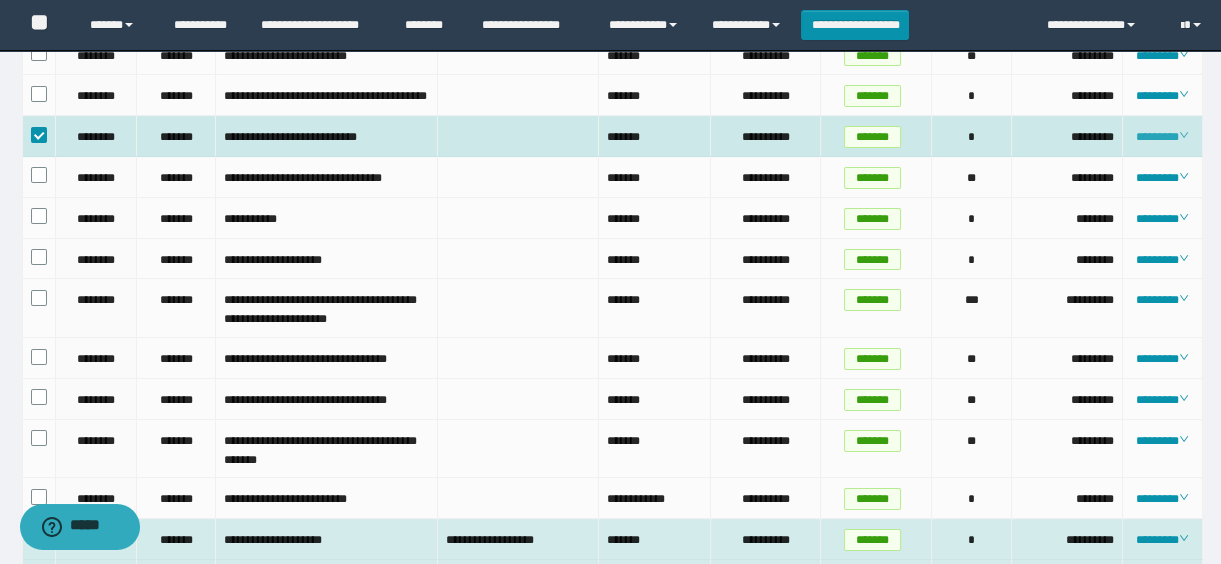 click on "********" at bounding box center (1162, 137) 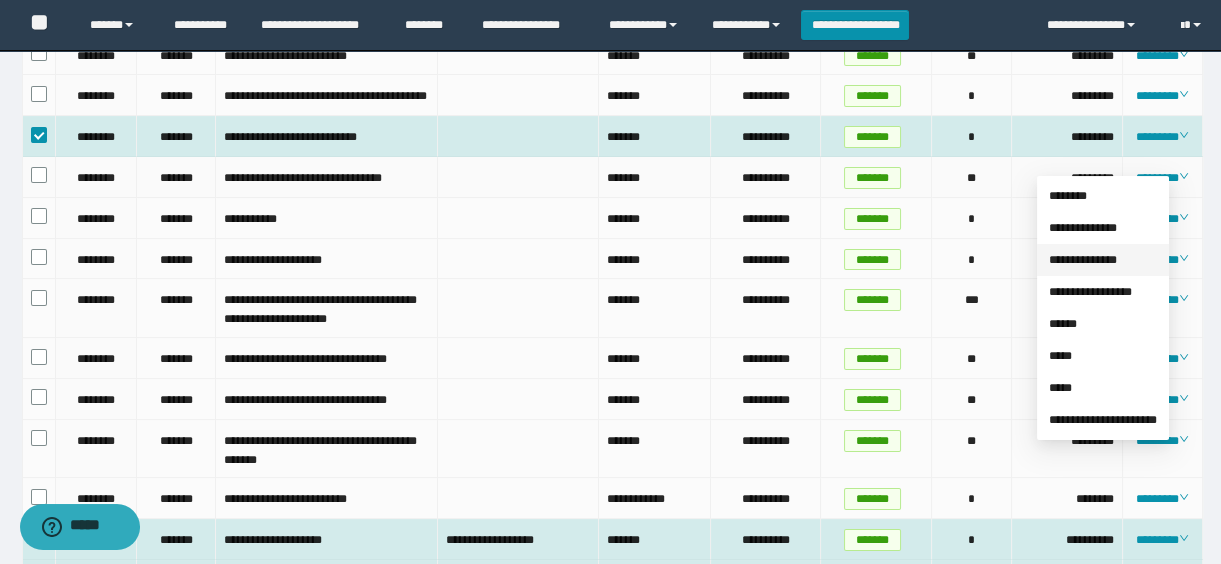 drag, startPoint x: 1111, startPoint y: 254, endPoint x: 1093, endPoint y: 239, distance: 23.43075 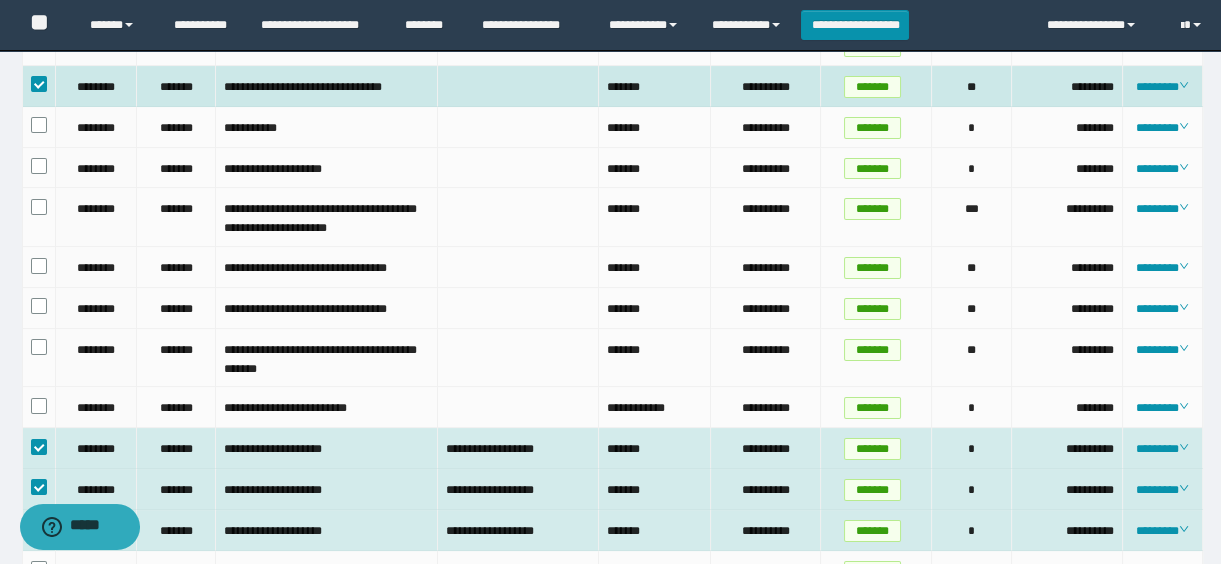 scroll, scrollTop: 636, scrollLeft: 0, axis: vertical 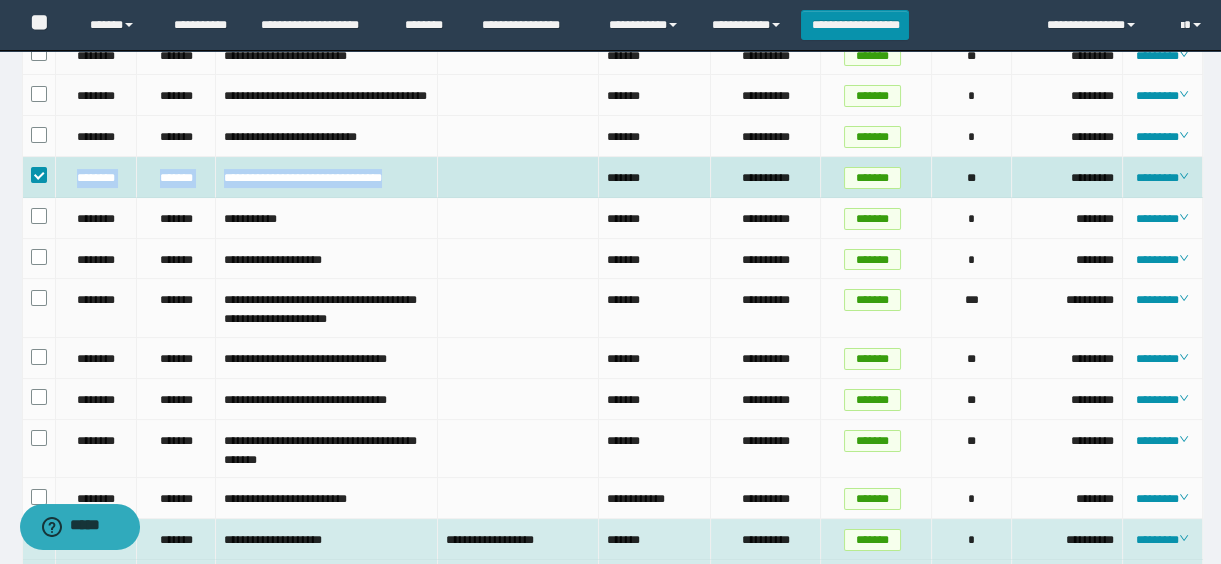 drag, startPoint x: 72, startPoint y: 200, endPoint x: 403, endPoint y: 219, distance: 331.54486 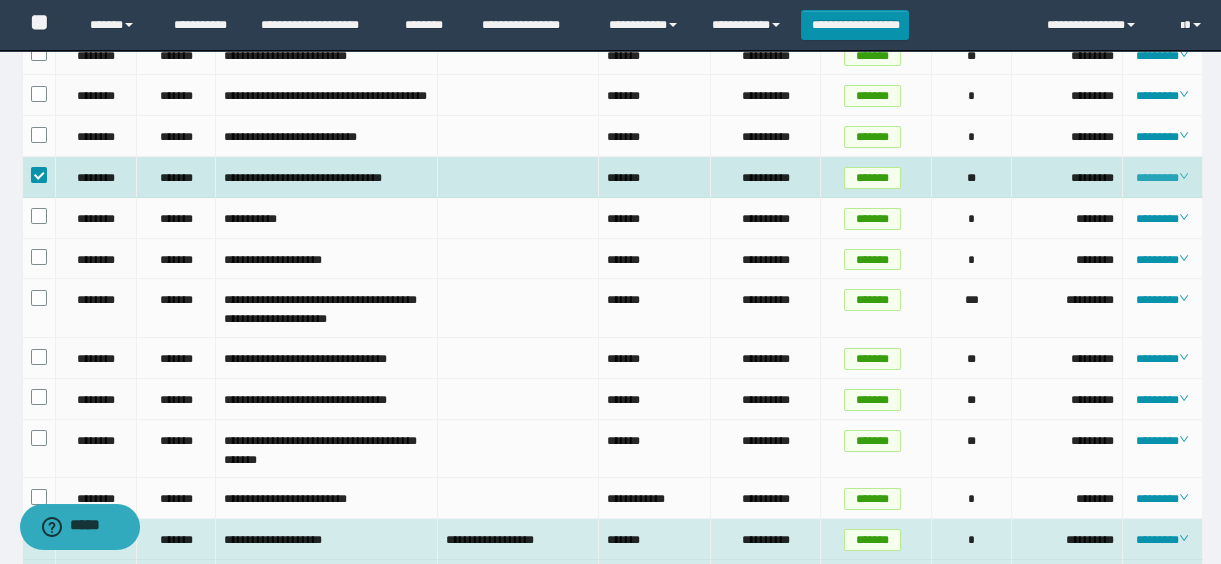 click on "********" at bounding box center (1162, 178) 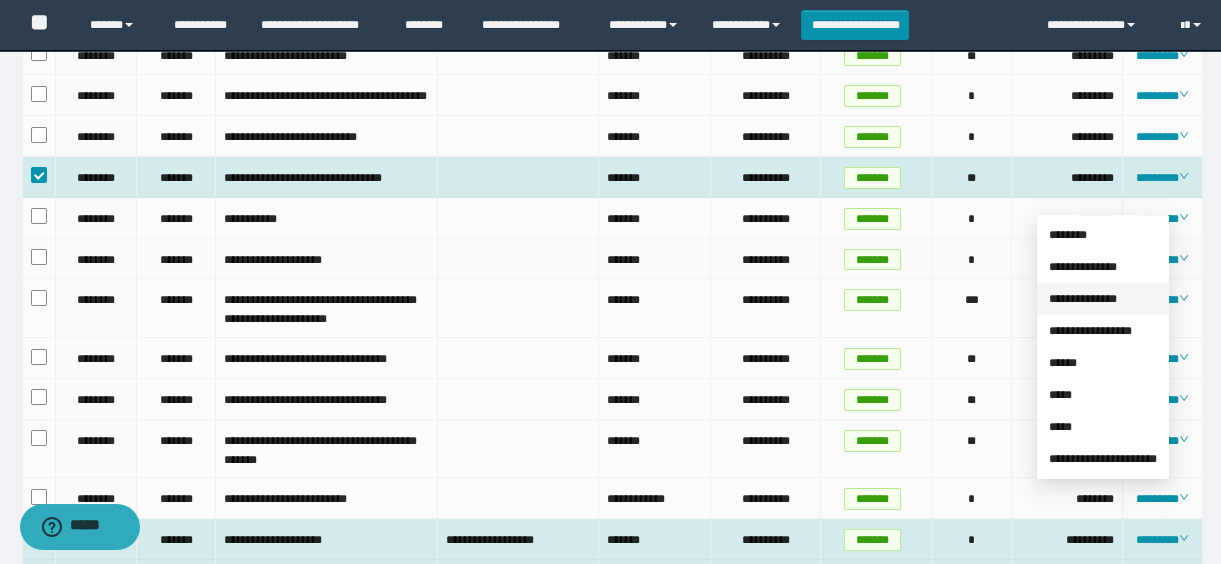 drag, startPoint x: 1096, startPoint y: 300, endPoint x: 1080, endPoint y: 286, distance: 21.260292 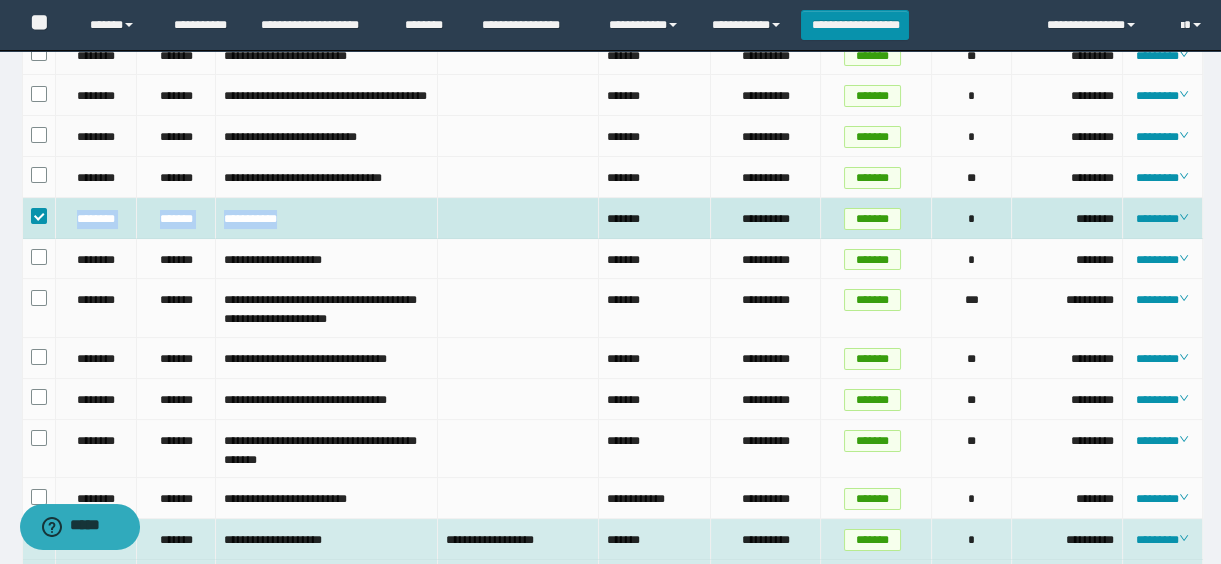 drag, startPoint x: 64, startPoint y: 260, endPoint x: 349, endPoint y: 259, distance: 285.00174 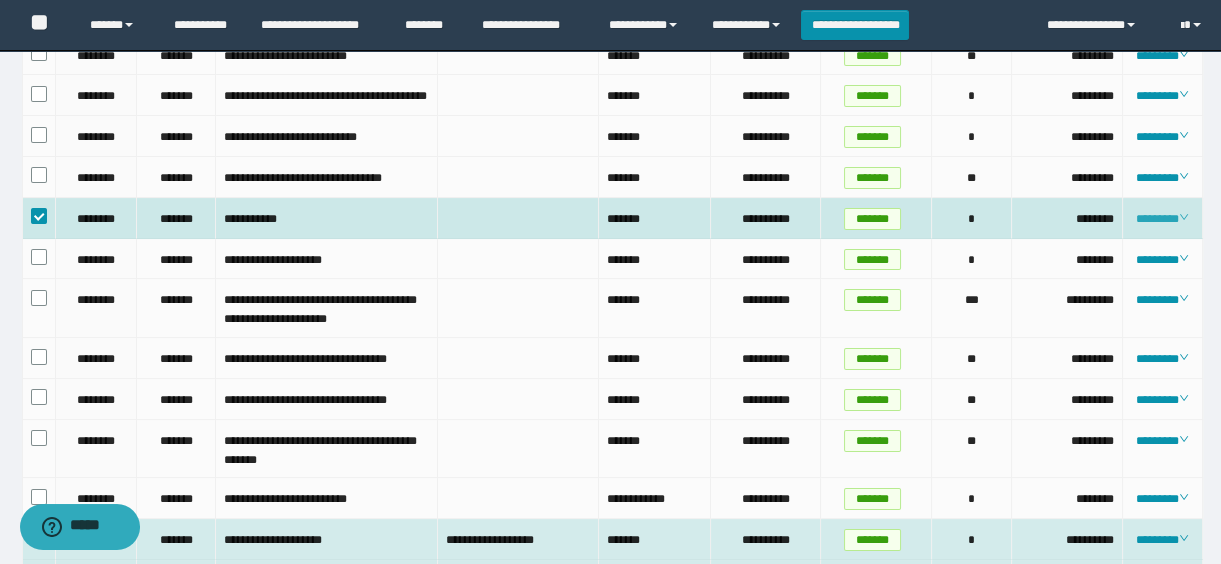 click on "********" at bounding box center [1162, 219] 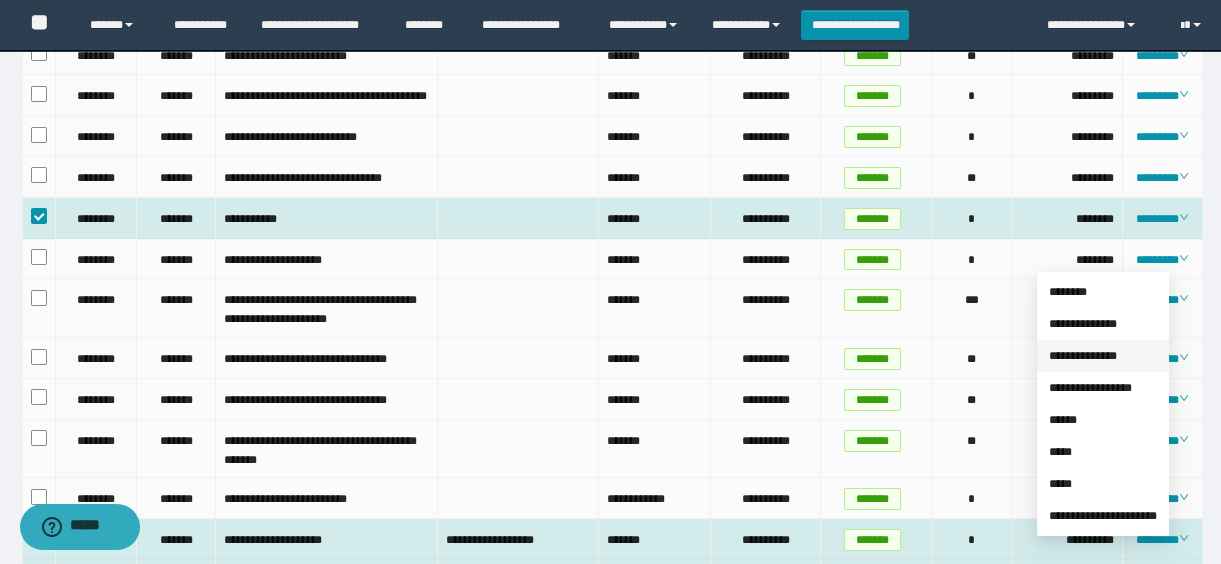 click on "**********" at bounding box center (1083, 356) 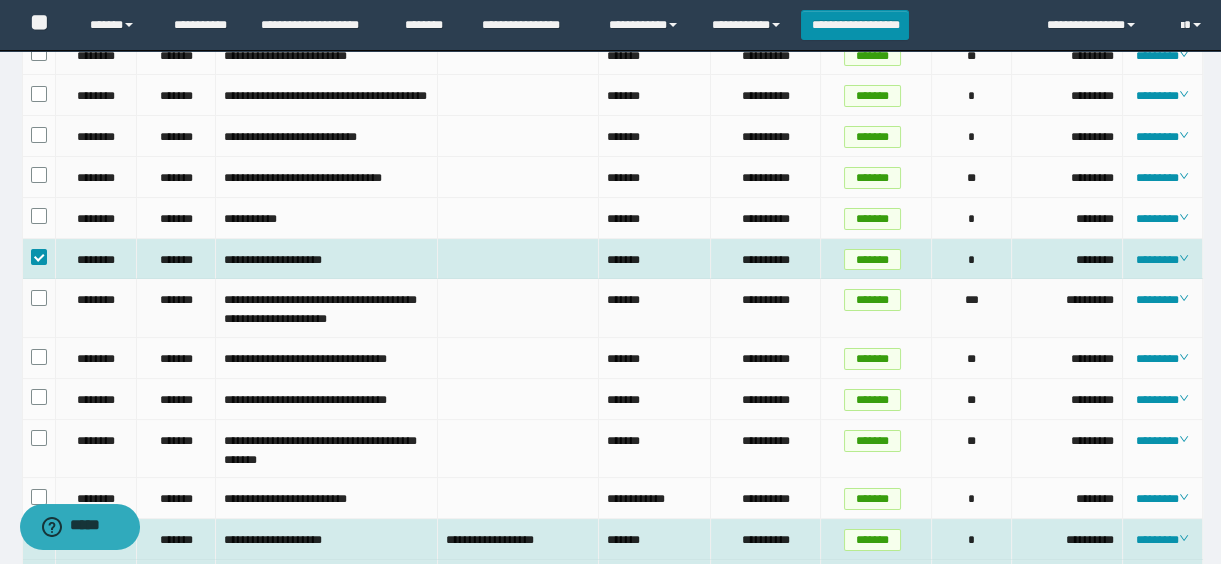 scroll, scrollTop: 727, scrollLeft: 0, axis: vertical 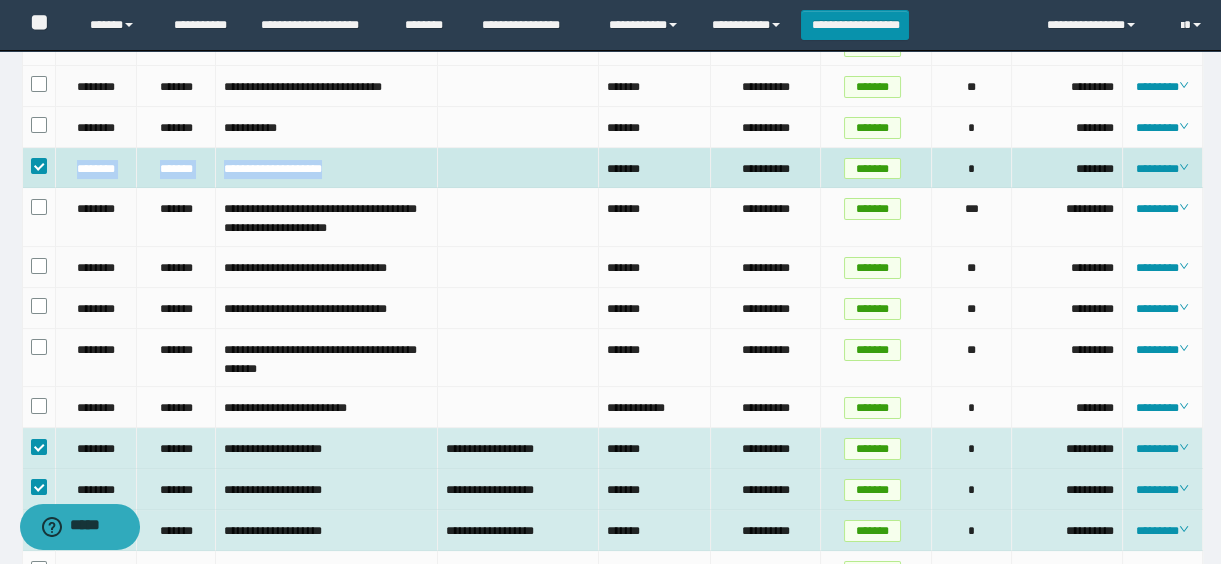 drag, startPoint x: 74, startPoint y: 209, endPoint x: 399, endPoint y: 210, distance: 325.00153 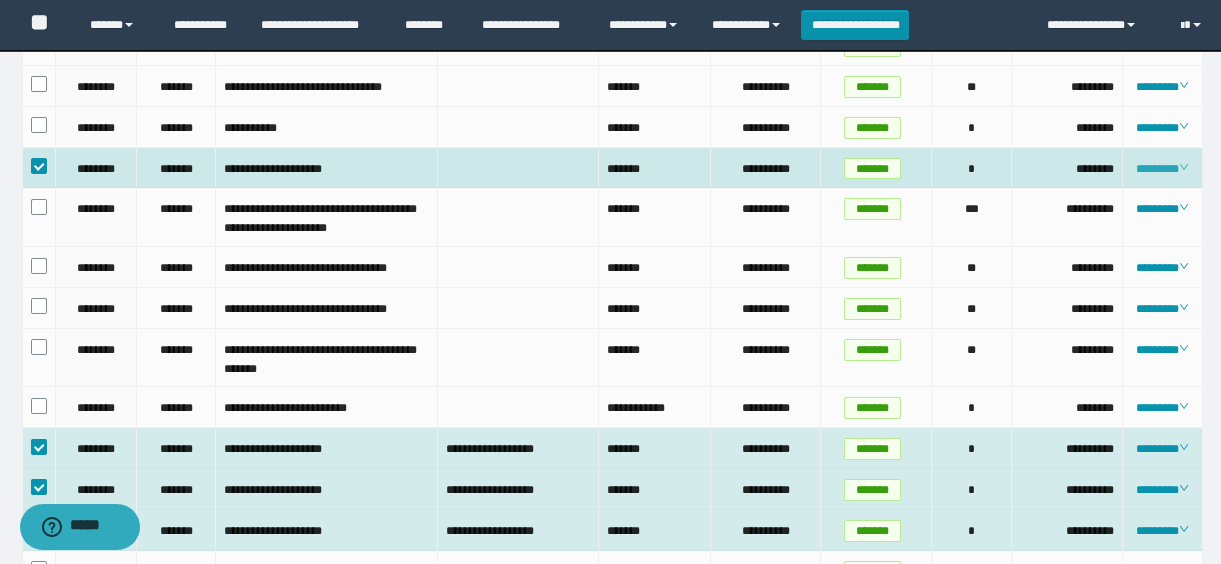 click on "********" at bounding box center (1162, 169) 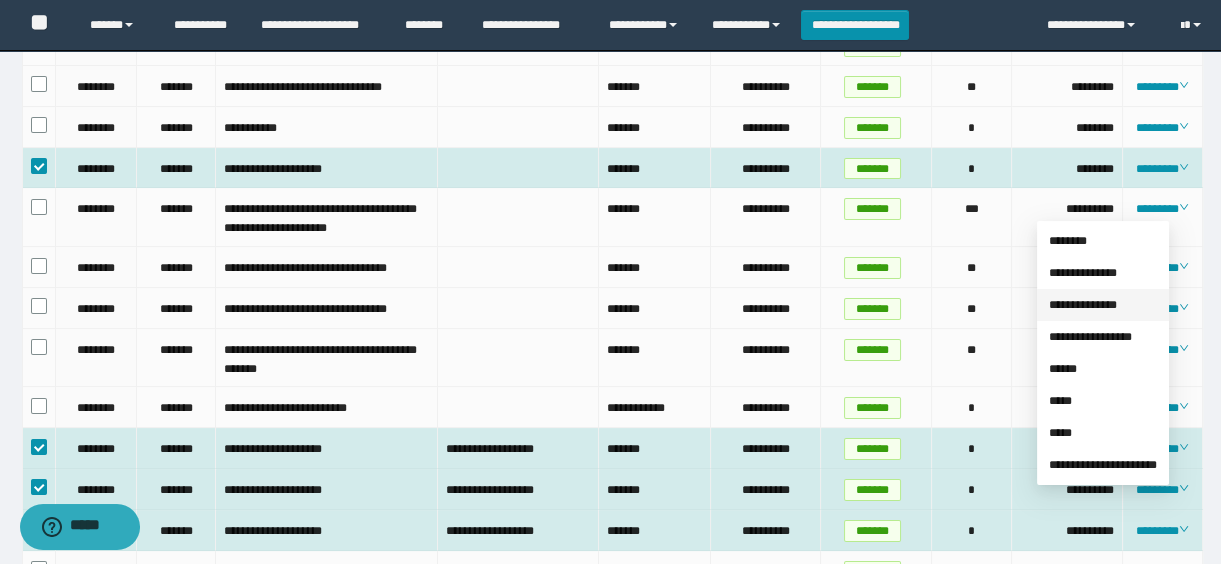 click on "**********" at bounding box center [1083, 305] 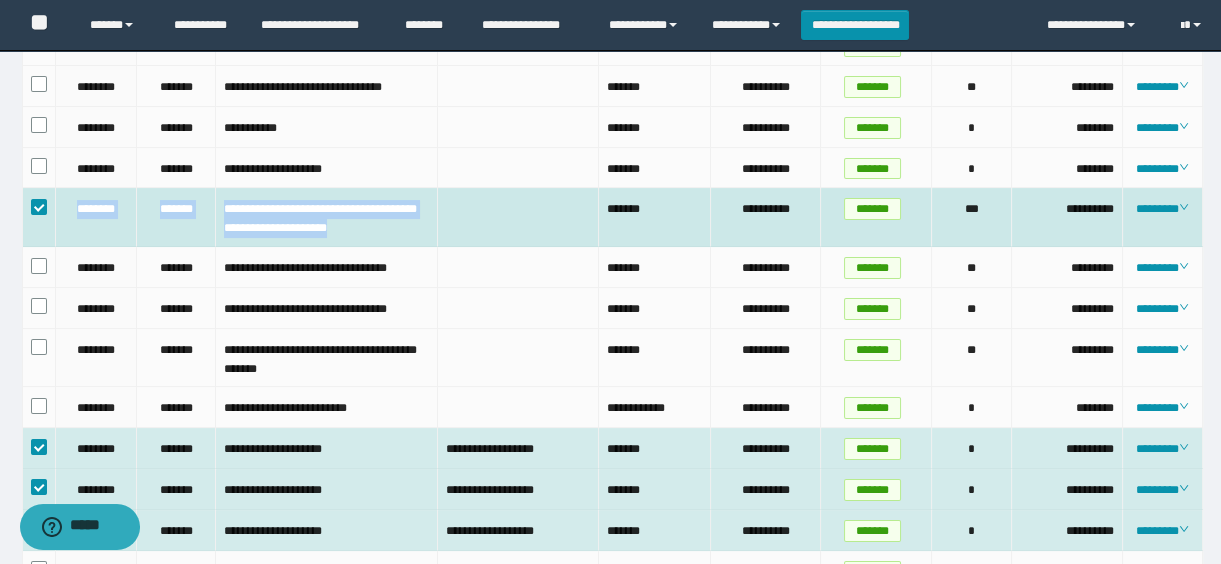 drag, startPoint x: 71, startPoint y: 248, endPoint x: 455, endPoint y: 272, distance: 384.74927 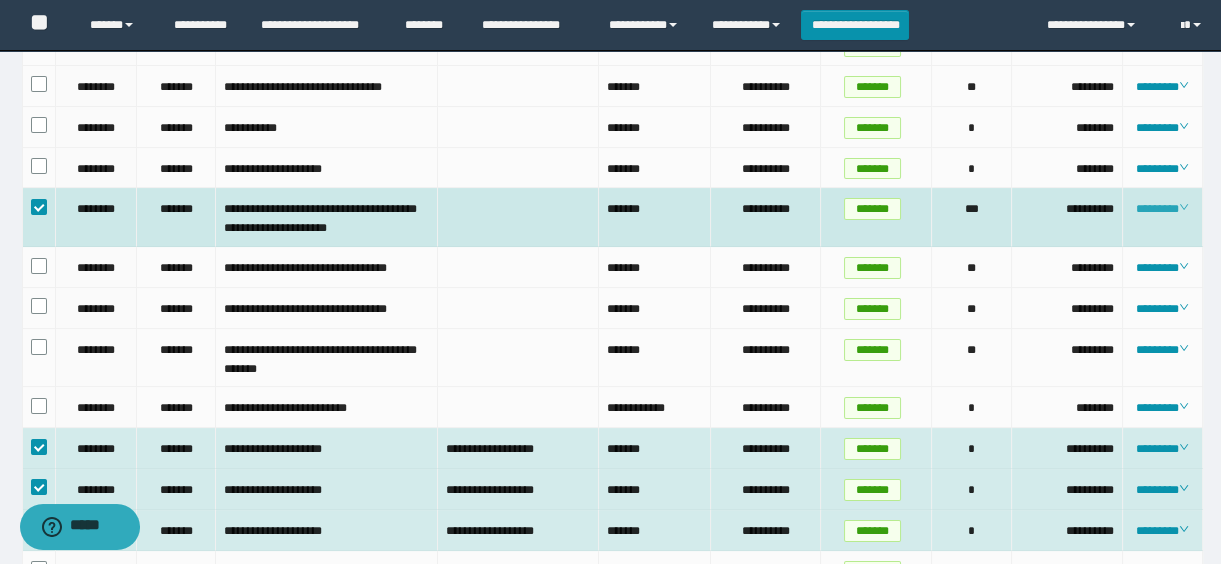 click on "********" at bounding box center [1162, 209] 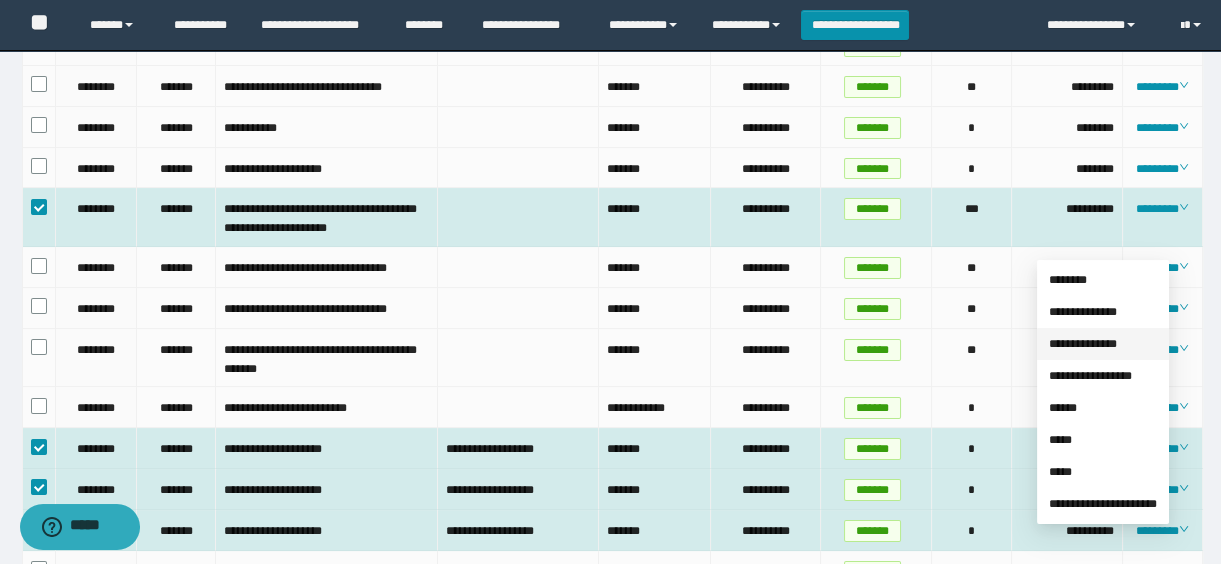 click on "**********" at bounding box center [1083, 344] 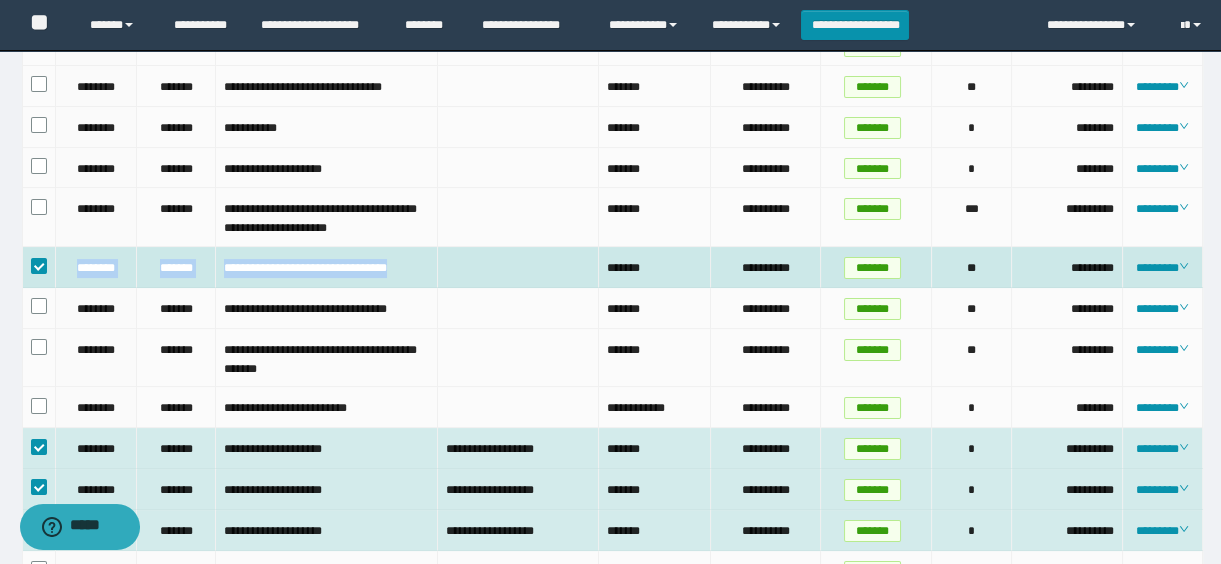 drag, startPoint x: 69, startPoint y: 310, endPoint x: 339, endPoint y: 326, distance: 270.47366 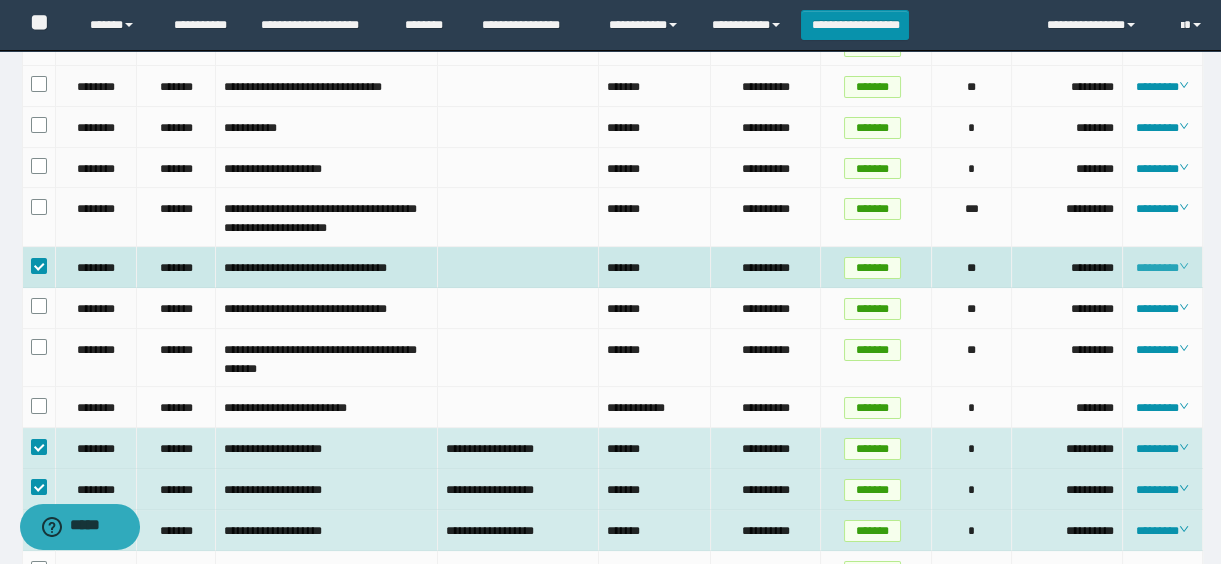 click on "********" at bounding box center [1162, 268] 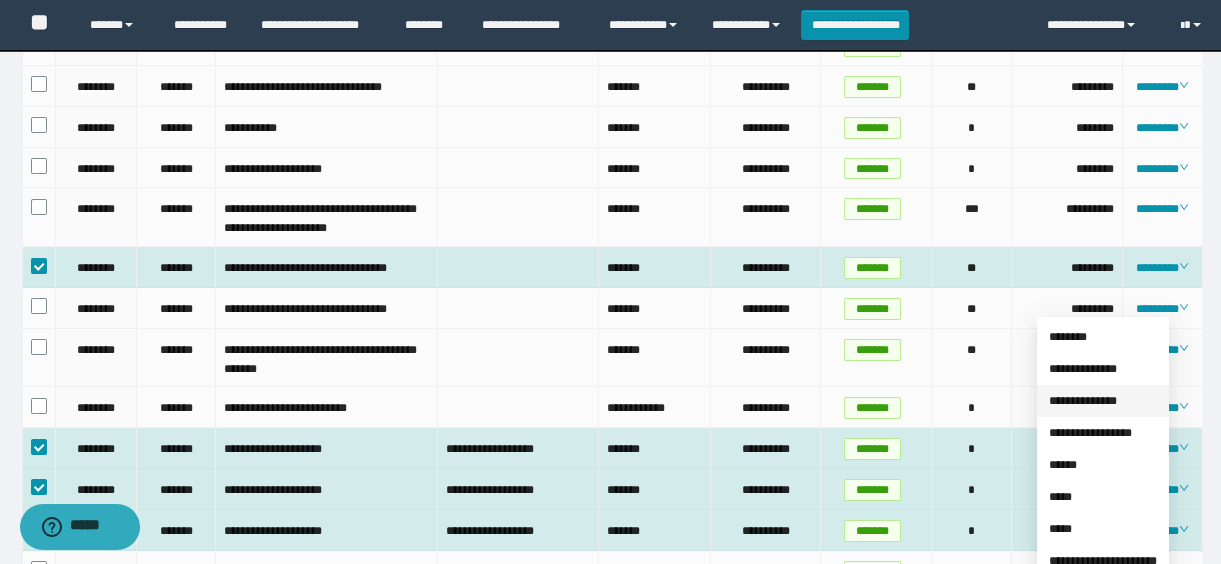 click on "**********" at bounding box center [1083, 401] 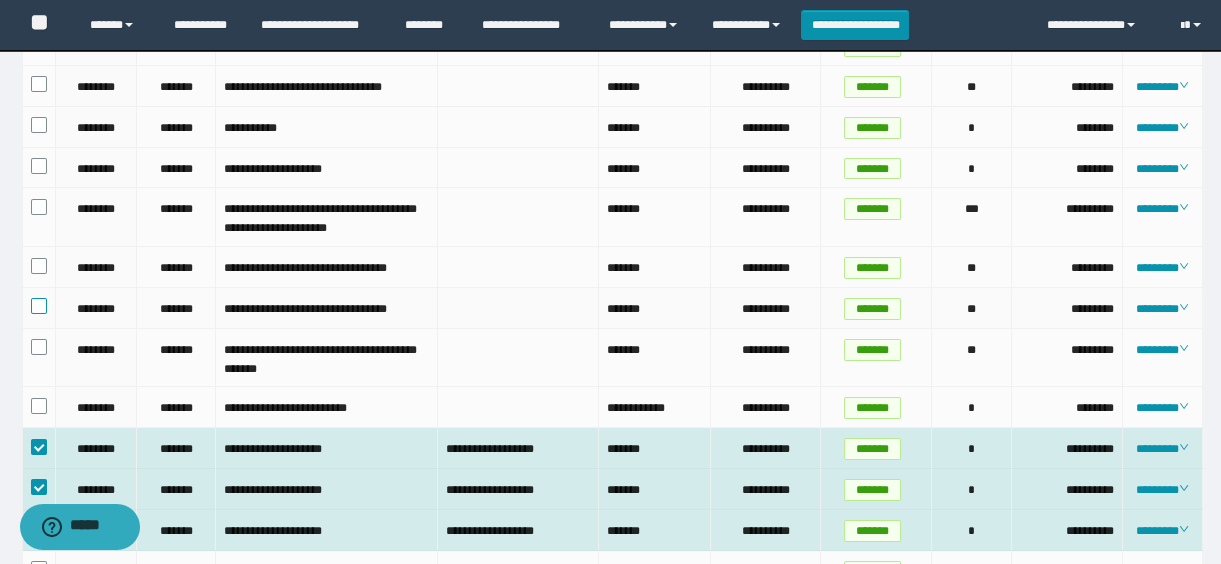 click at bounding box center (39, 306) 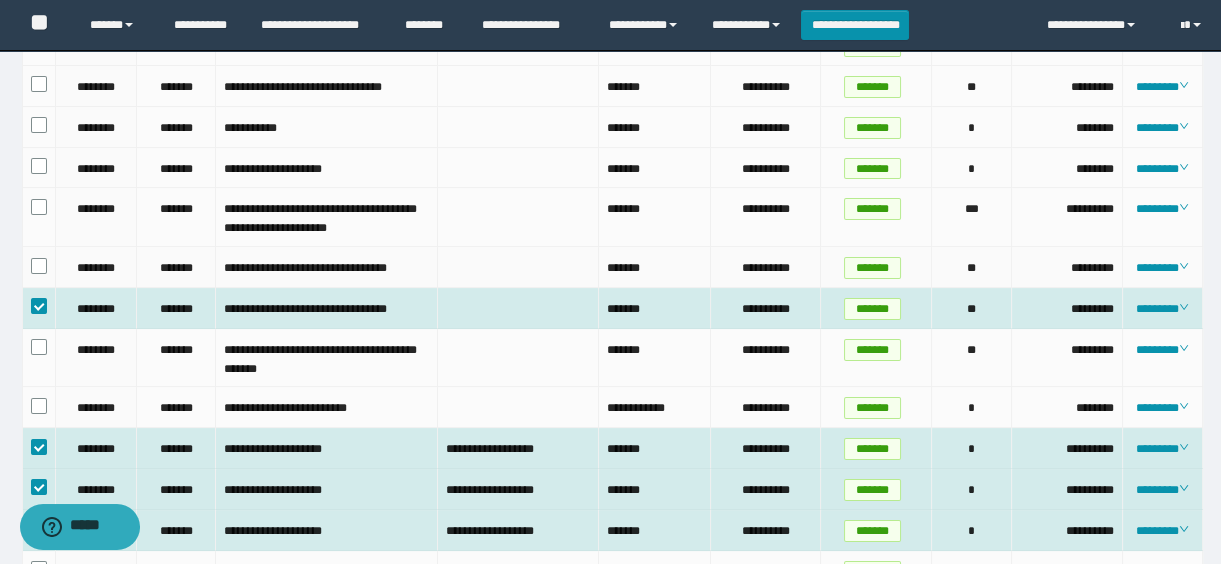 scroll, scrollTop: 909, scrollLeft: 0, axis: vertical 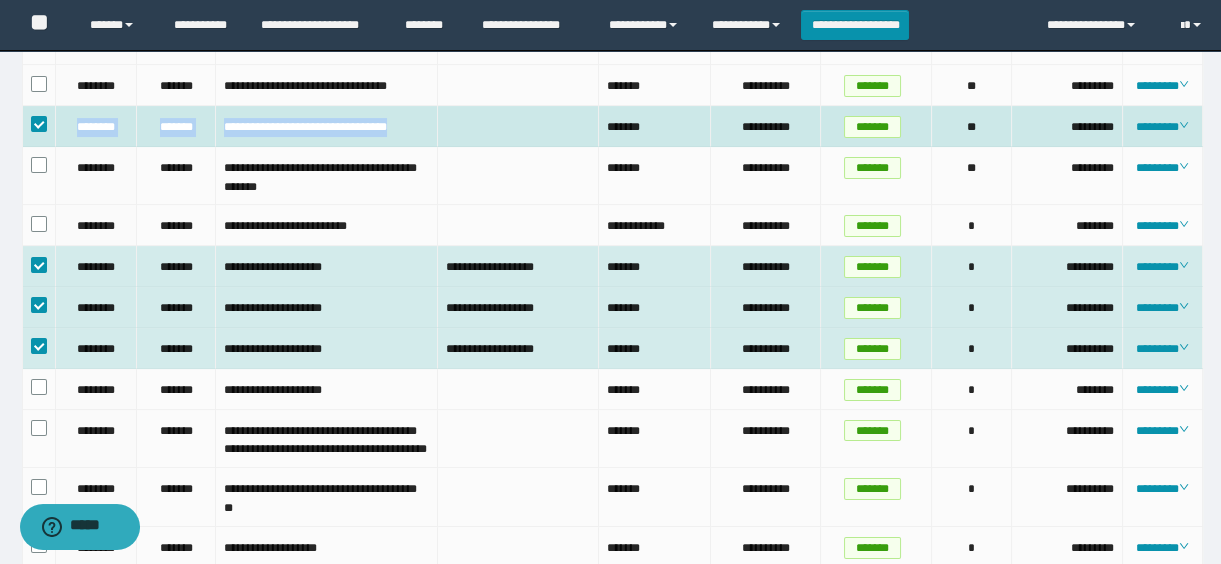 drag, startPoint x: 70, startPoint y: 180, endPoint x: 428, endPoint y: 187, distance: 358.06842 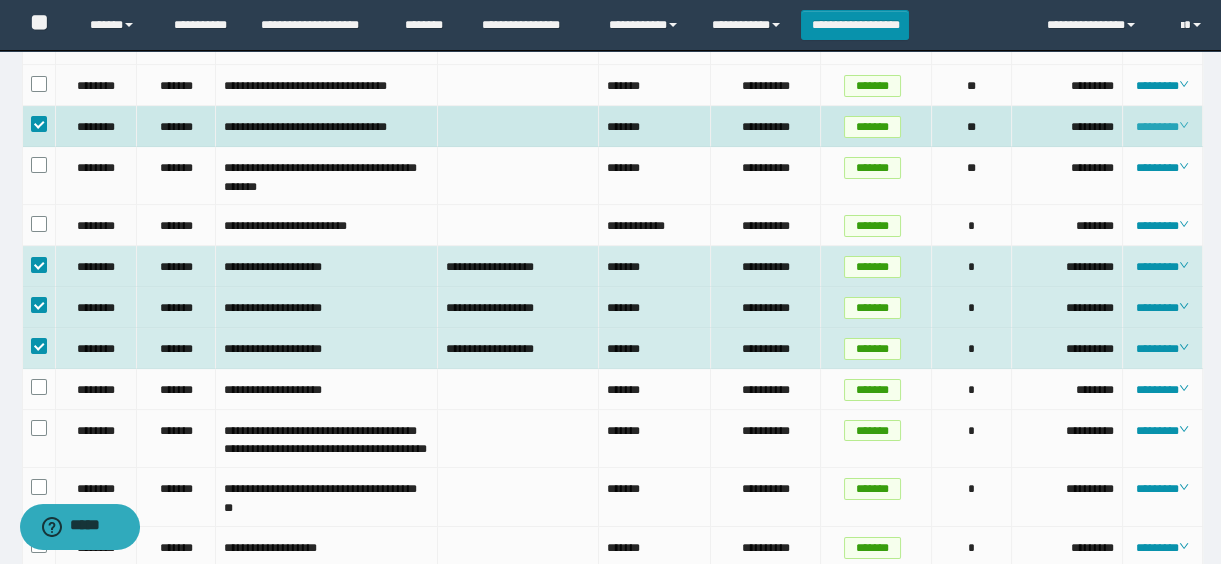 click on "********" at bounding box center [1162, 127] 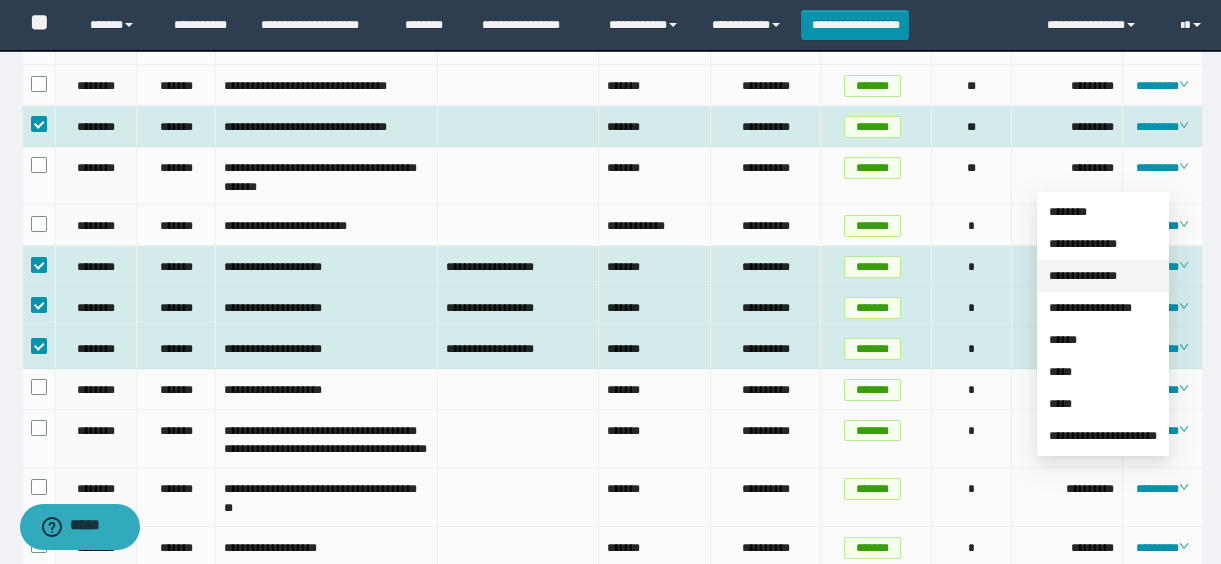 click on "**********" at bounding box center (1083, 276) 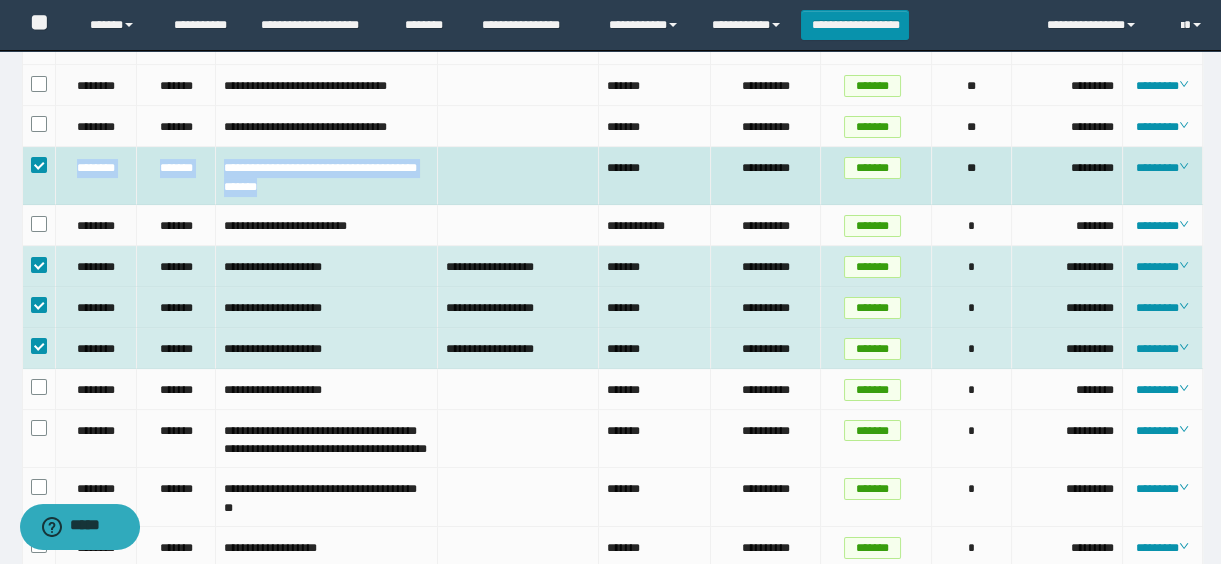drag, startPoint x: 69, startPoint y: 218, endPoint x: 443, endPoint y: 237, distance: 374.4823 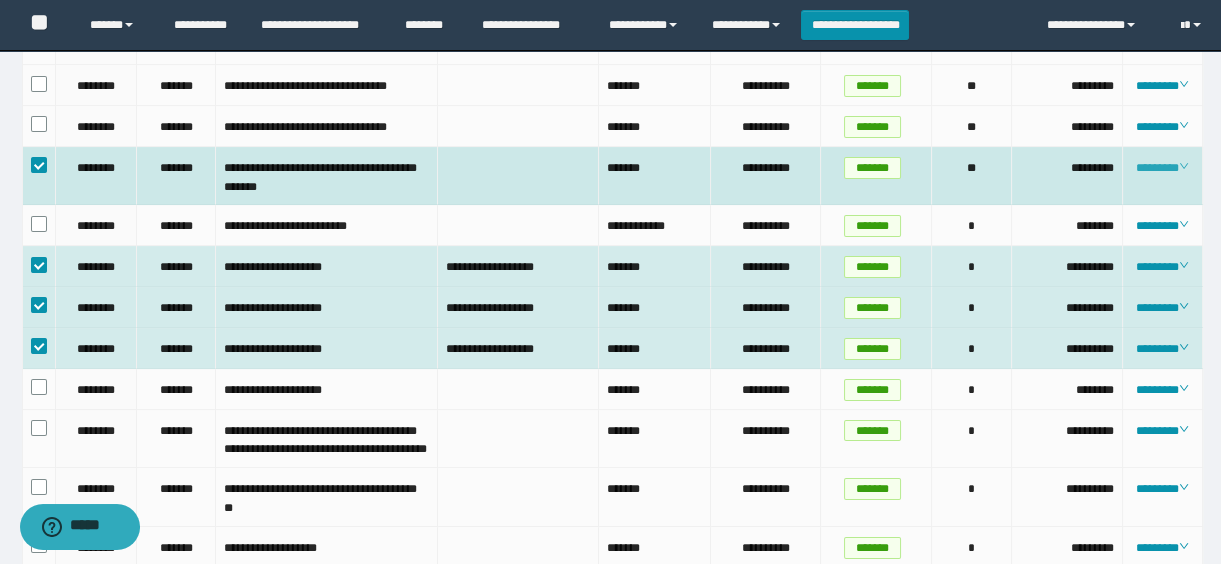 click on "********" at bounding box center [1162, 168] 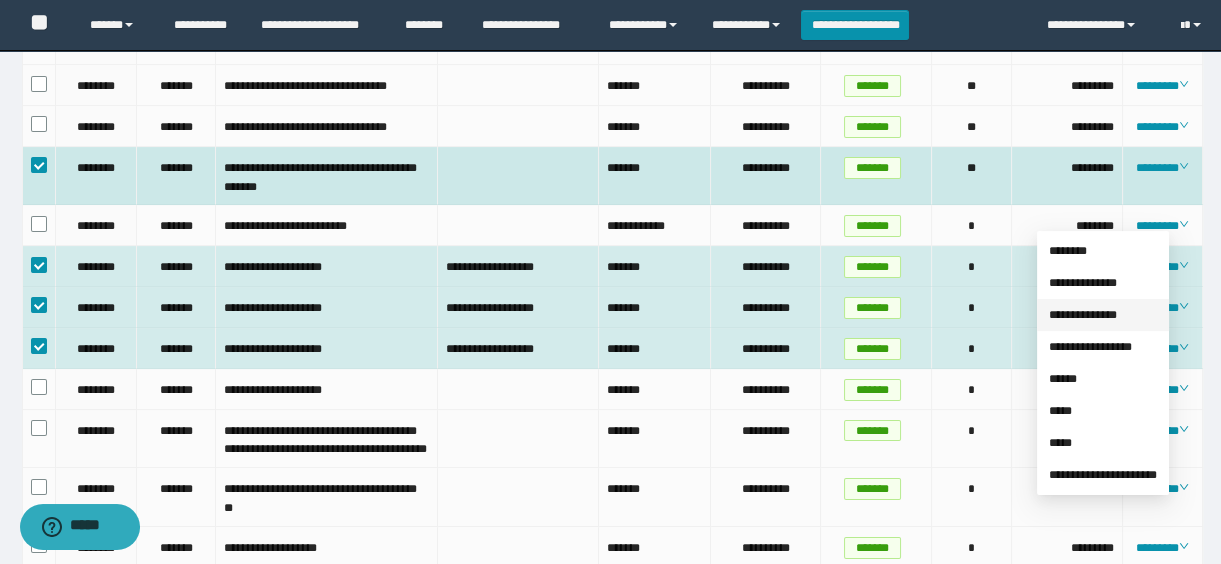 click on "**********" at bounding box center [1083, 315] 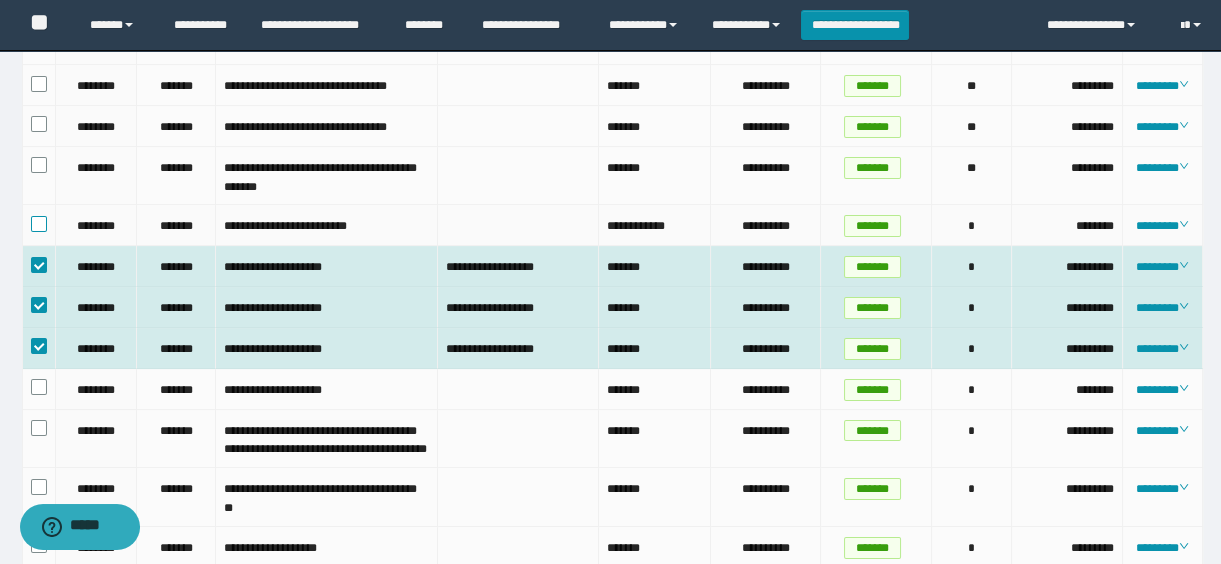 scroll, scrollTop: 1000, scrollLeft: 0, axis: vertical 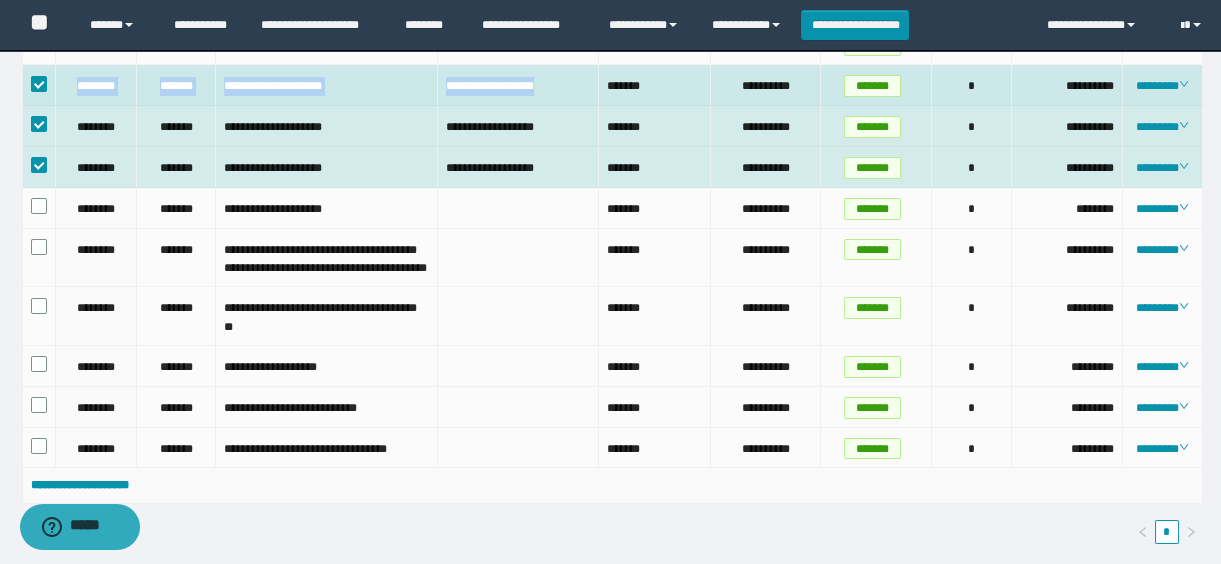 drag, startPoint x: 69, startPoint y: 132, endPoint x: 573, endPoint y: 137, distance: 504.0248 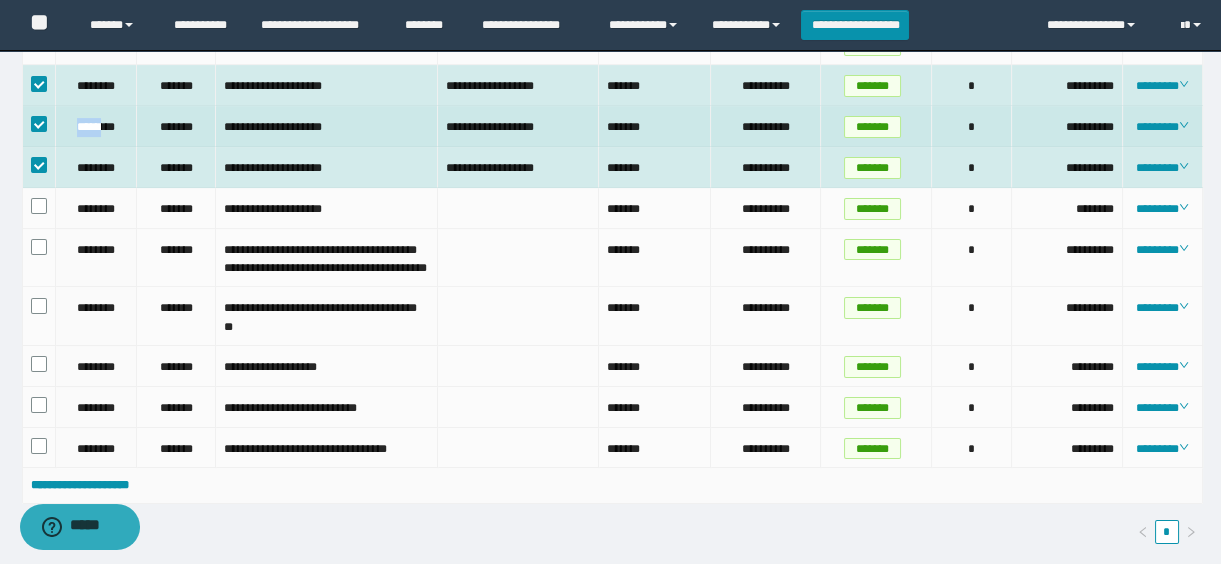 drag, startPoint x: 69, startPoint y: 175, endPoint x: 106, endPoint y: 180, distance: 37.336308 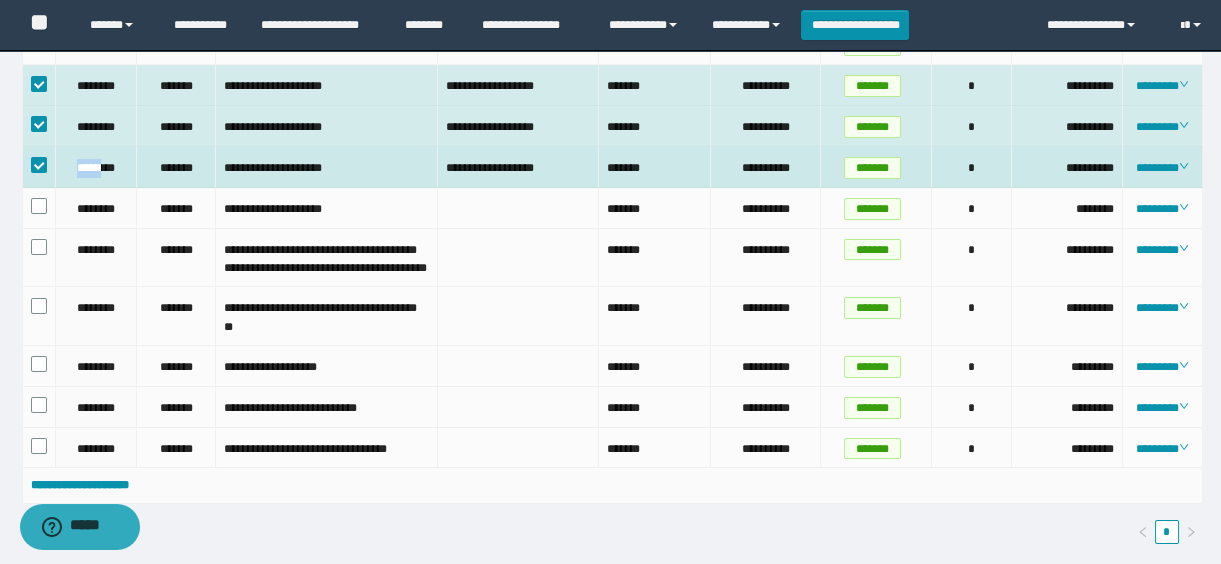 drag, startPoint x: 67, startPoint y: 210, endPoint x: 107, endPoint y: 226, distance: 43.081318 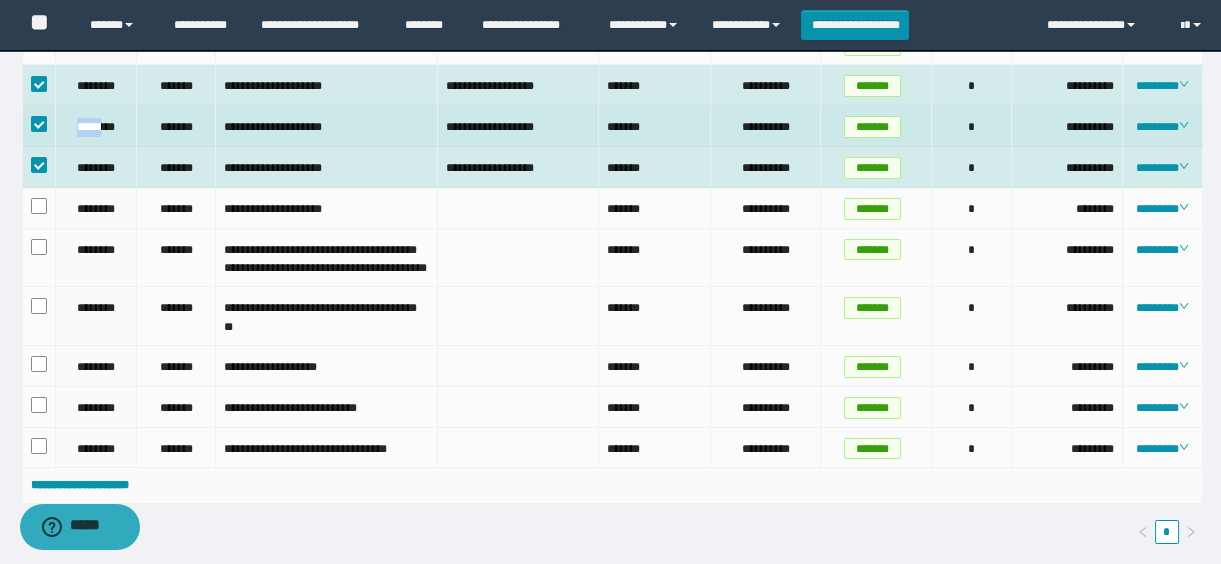 drag, startPoint x: 76, startPoint y: 172, endPoint x: 104, endPoint y: 181, distance: 29.410883 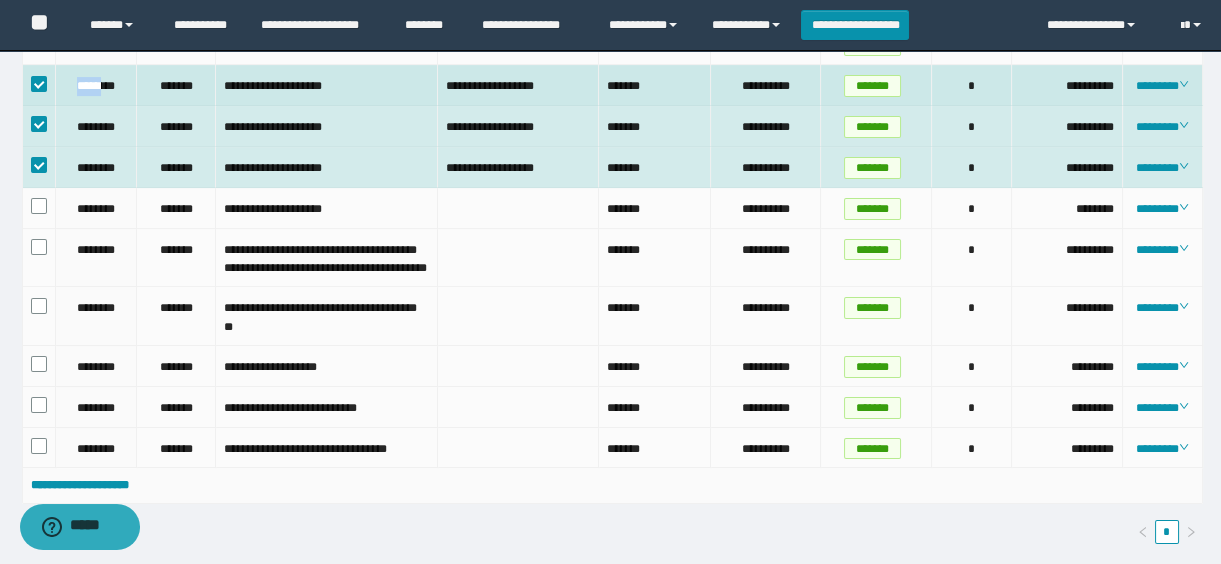 drag, startPoint x: 67, startPoint y: 139, endPoint x: 103, endPoint y: 144, distance: 36.345562 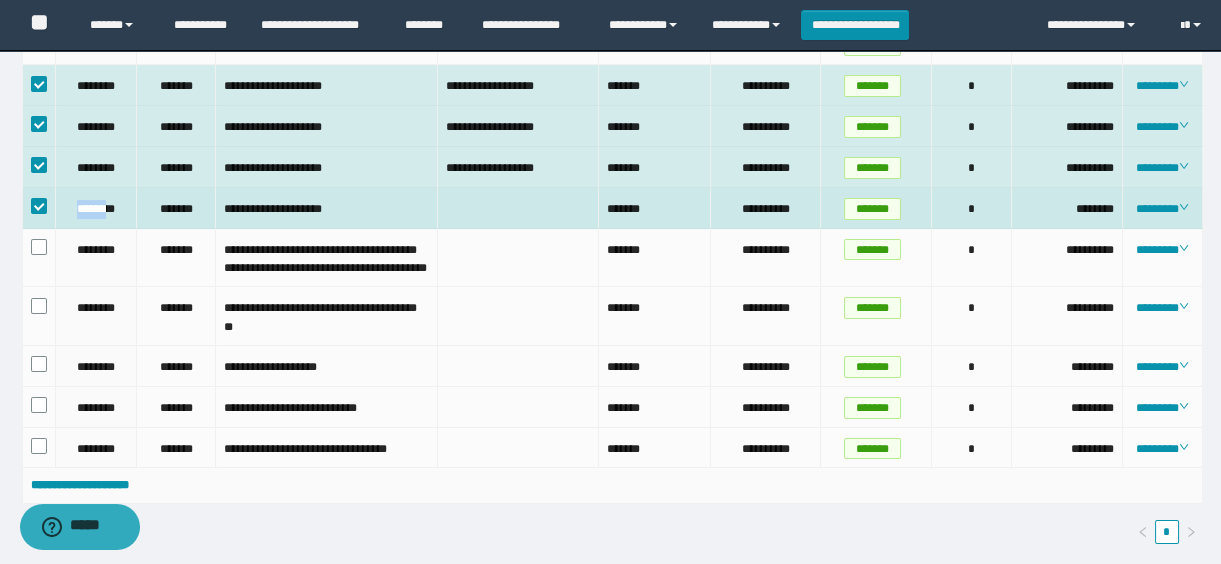 drag, startPoint x: 75, startPoint y: 249, endPoint x: 109, endPoint y: 257, distance: 34.928497 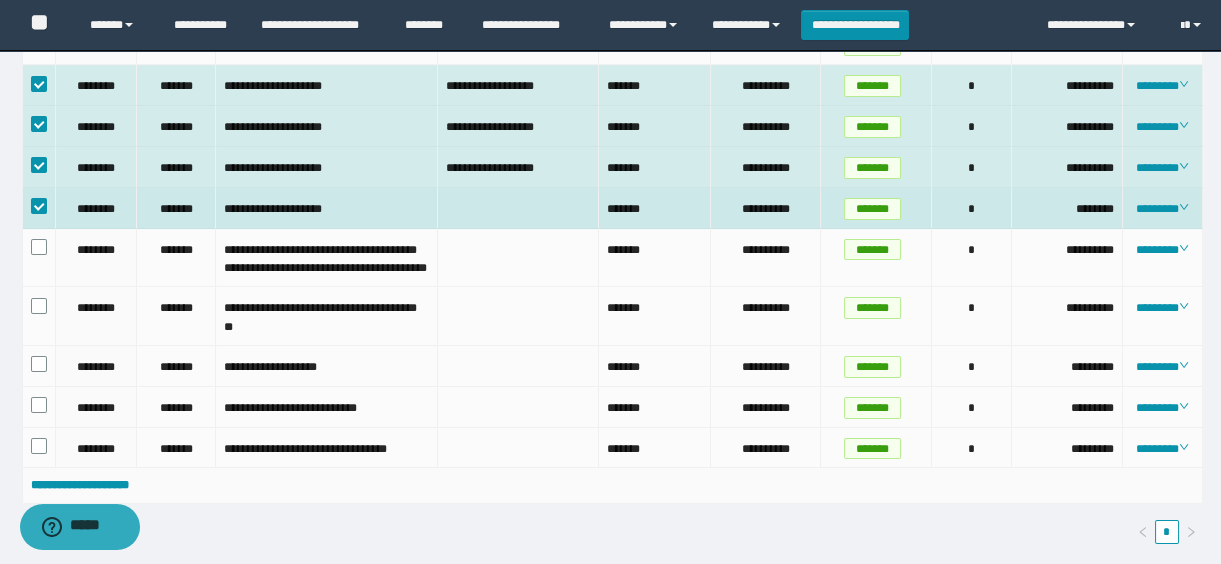 drag, startPoint x: 1142, startPoint y: 256, endPoint x: 1150, endPoint y: 263, distance: 10.630146 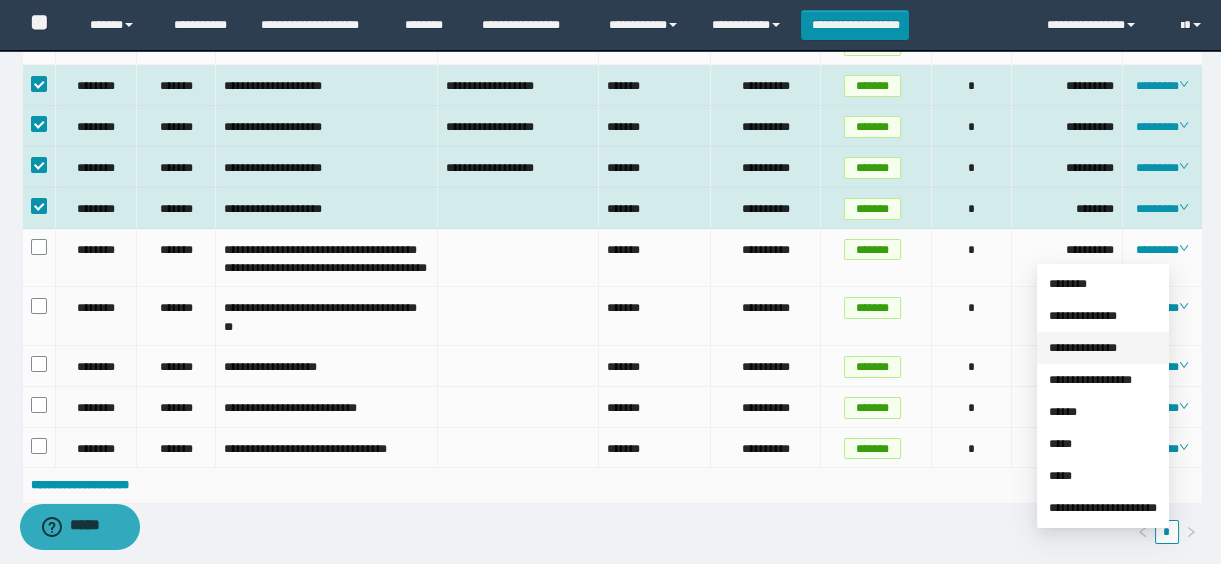 click on "**********" at bounding box center (1083, 348) 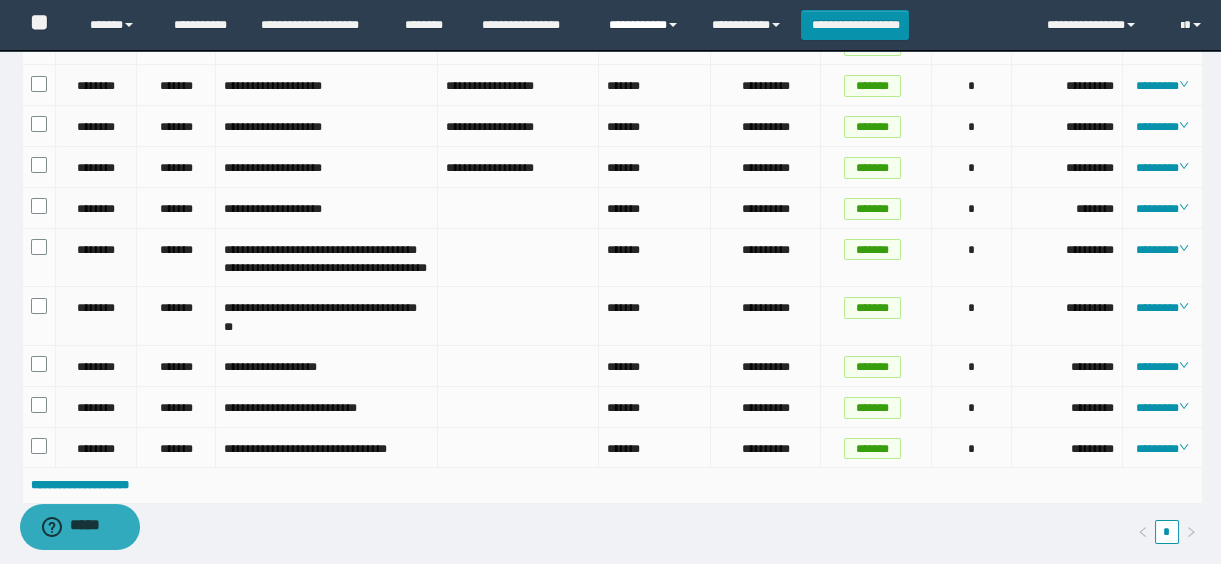 click on "**********" at bounding box center [645, 25] 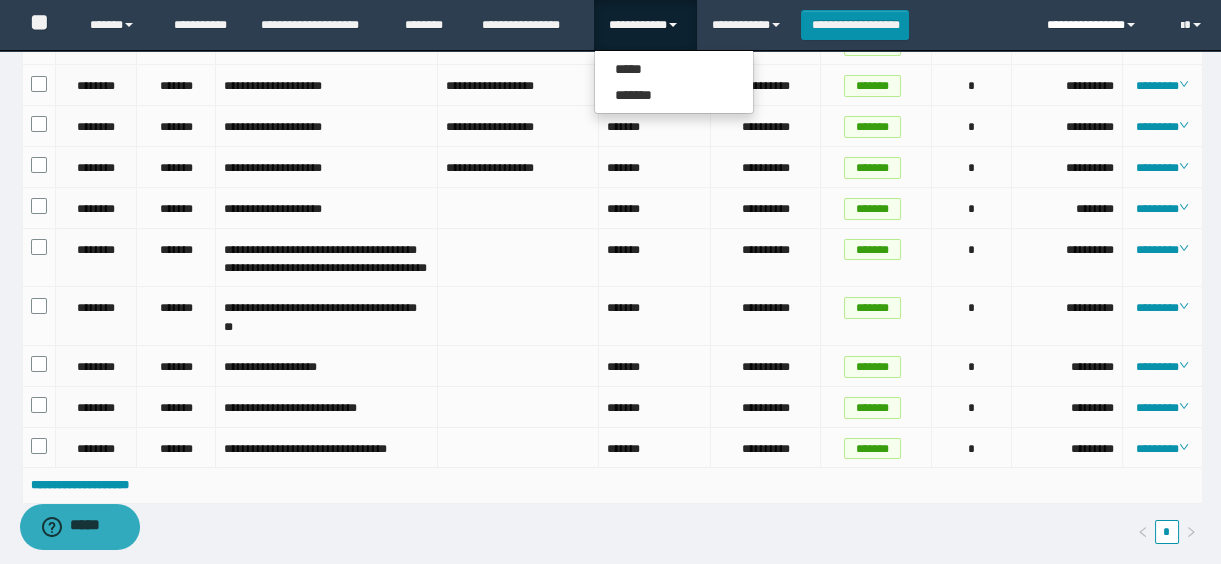 click on "**********" at bounding box center (1099, 25) 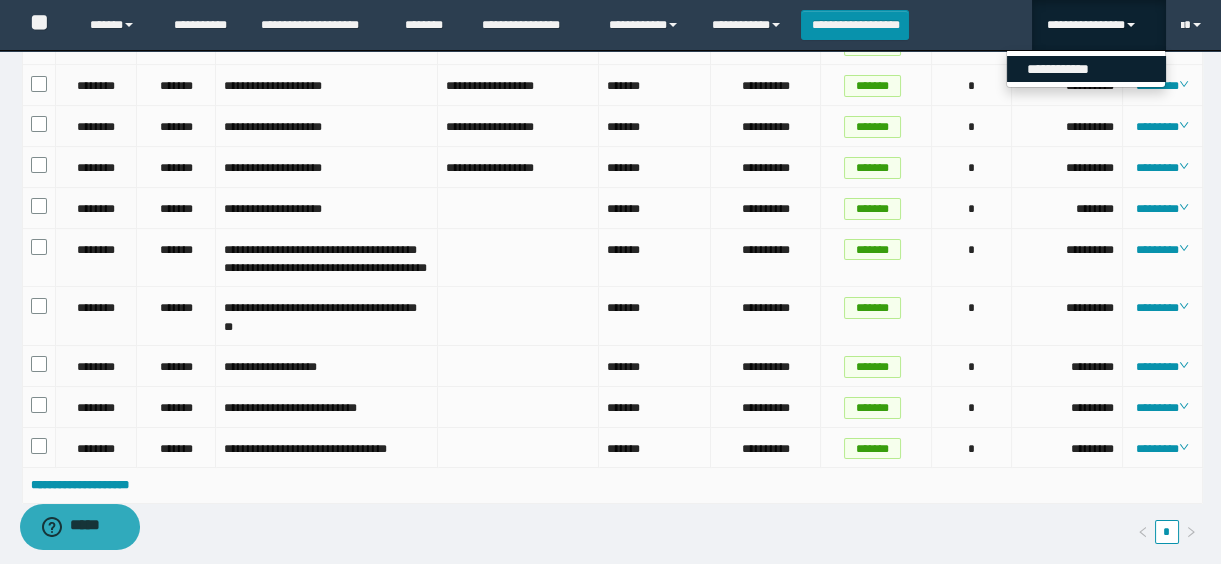 click on "**********" at bounding box center (1086, 69) 